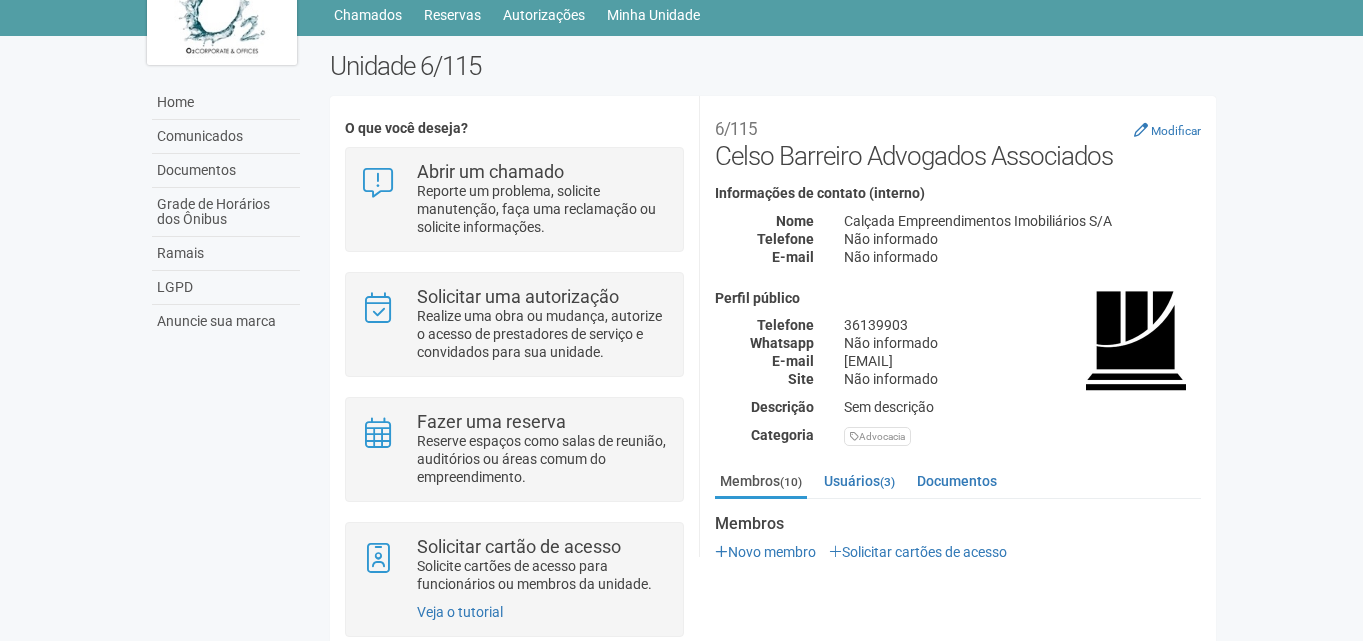scroll, scrollTop: 100, scrollLeft: 0, axis: vertical 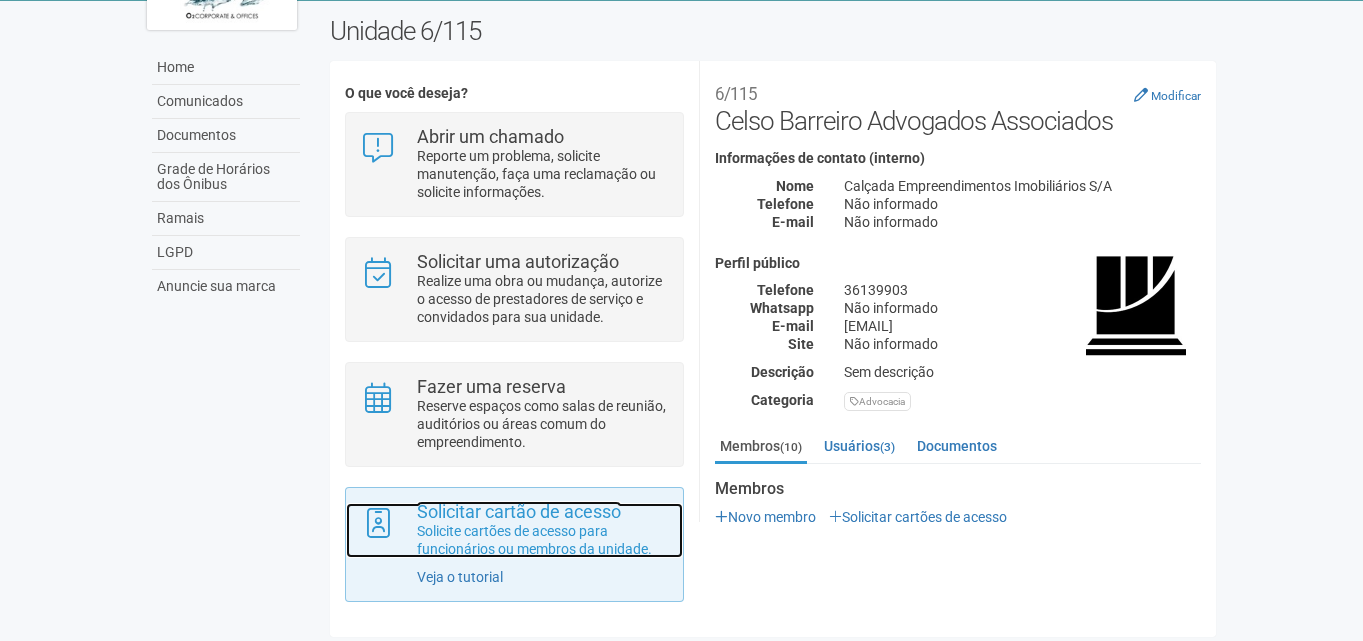 click on "Solicitar cartão de acesso" at bounding box center [519, 511] 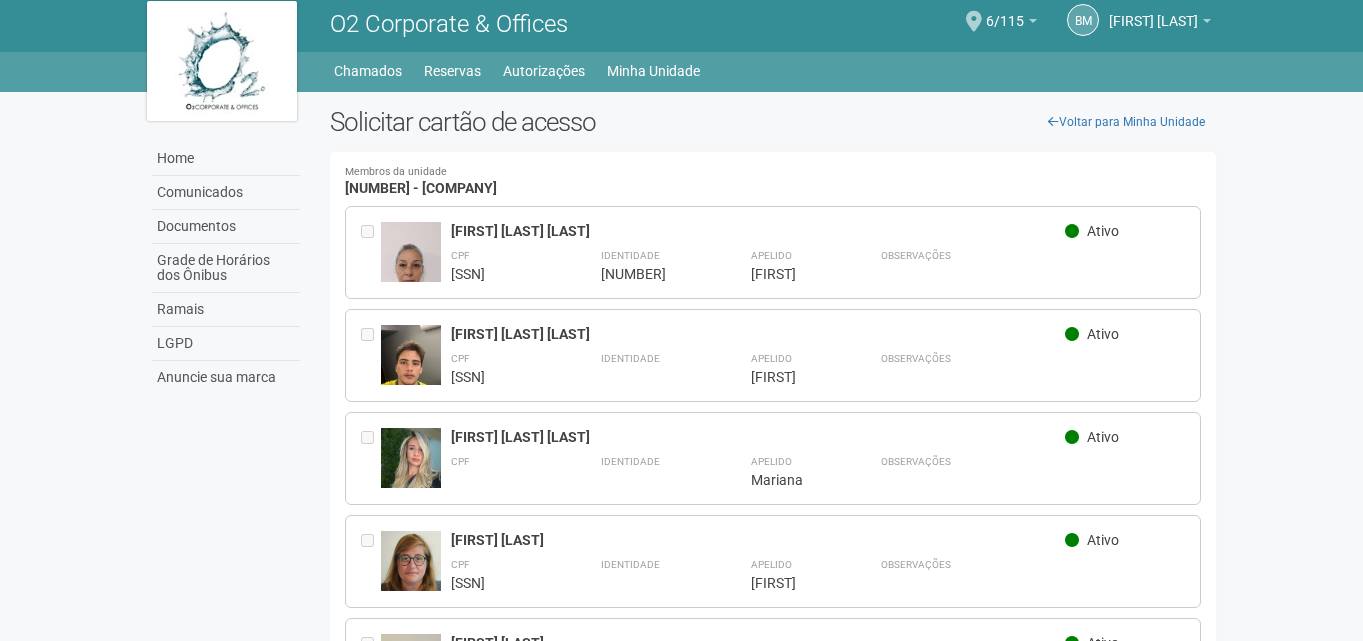 scroll, scrollTop: 0, scrollLeft: 0, axis: both 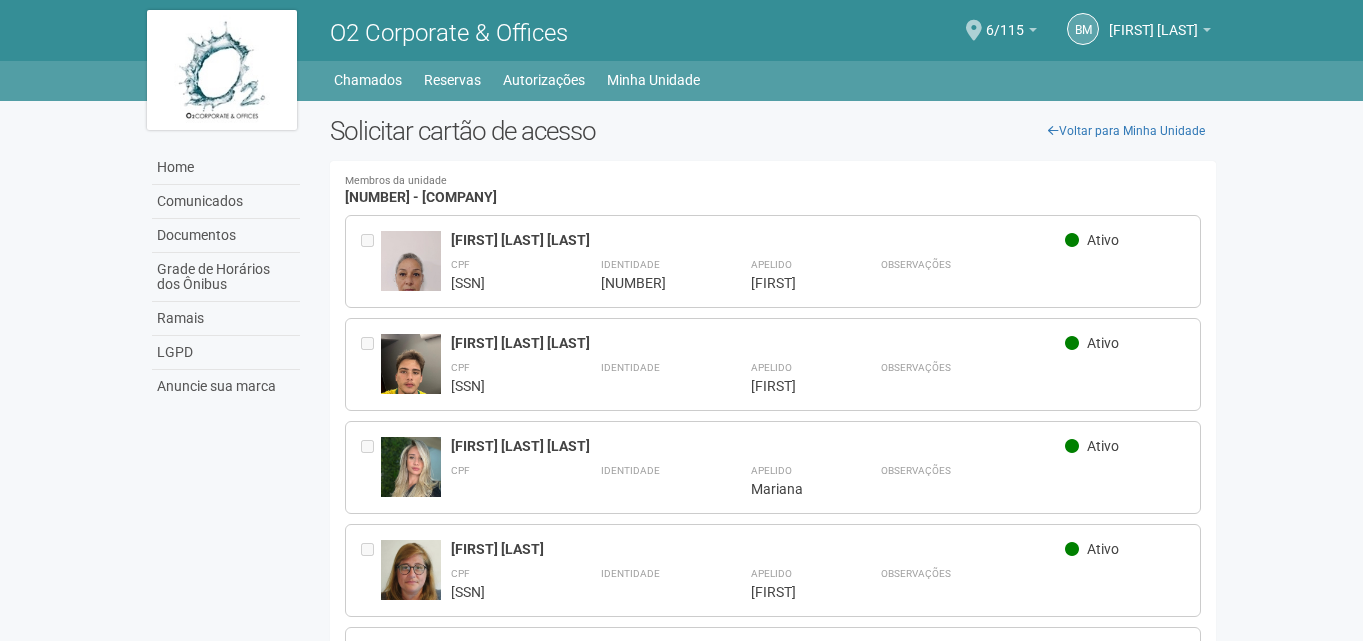 click on "Solicitar cartão de acesso" at bounding box center [773, 131] 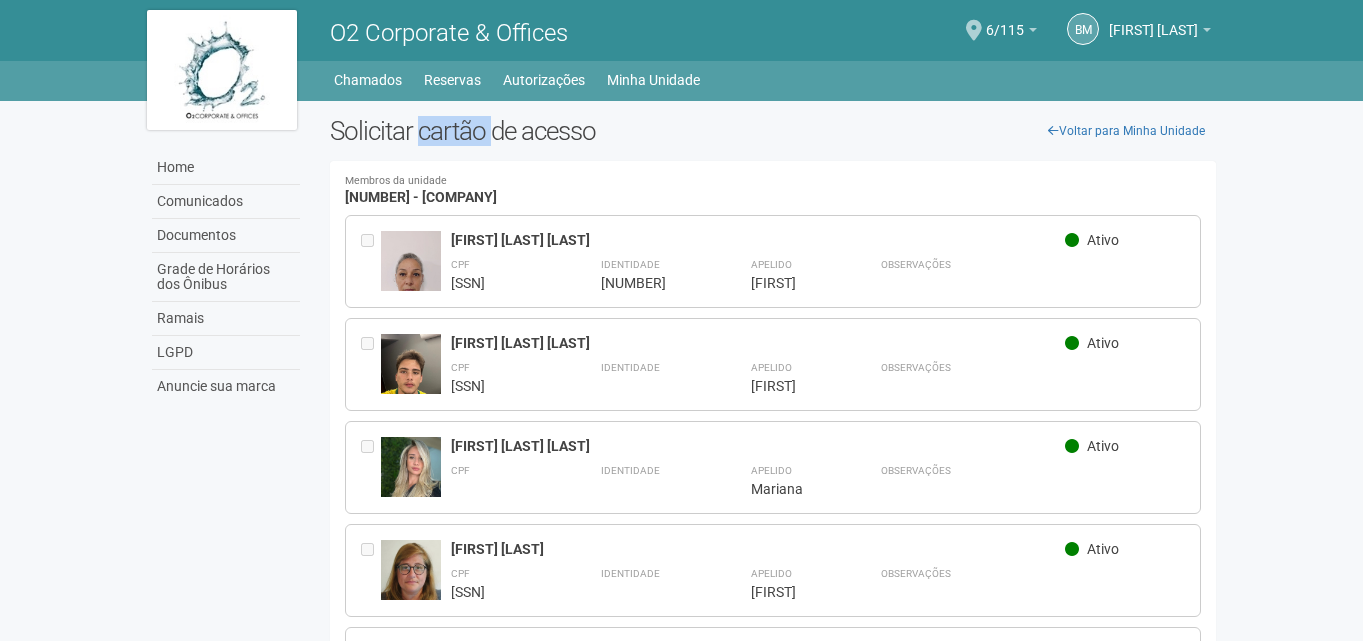 click on "Solicitar cartão de acesso" at bounding box center (773, 131) 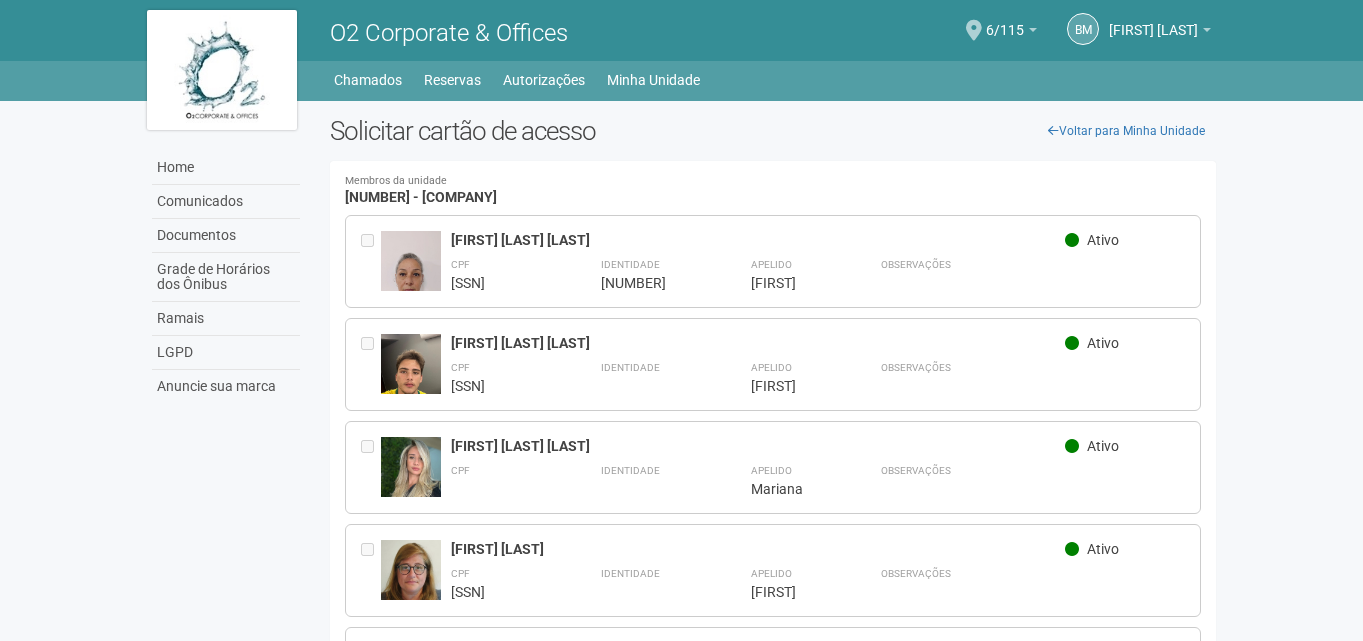 click on "Solicitar cartão de acesso" at bounding box center (773, 131) 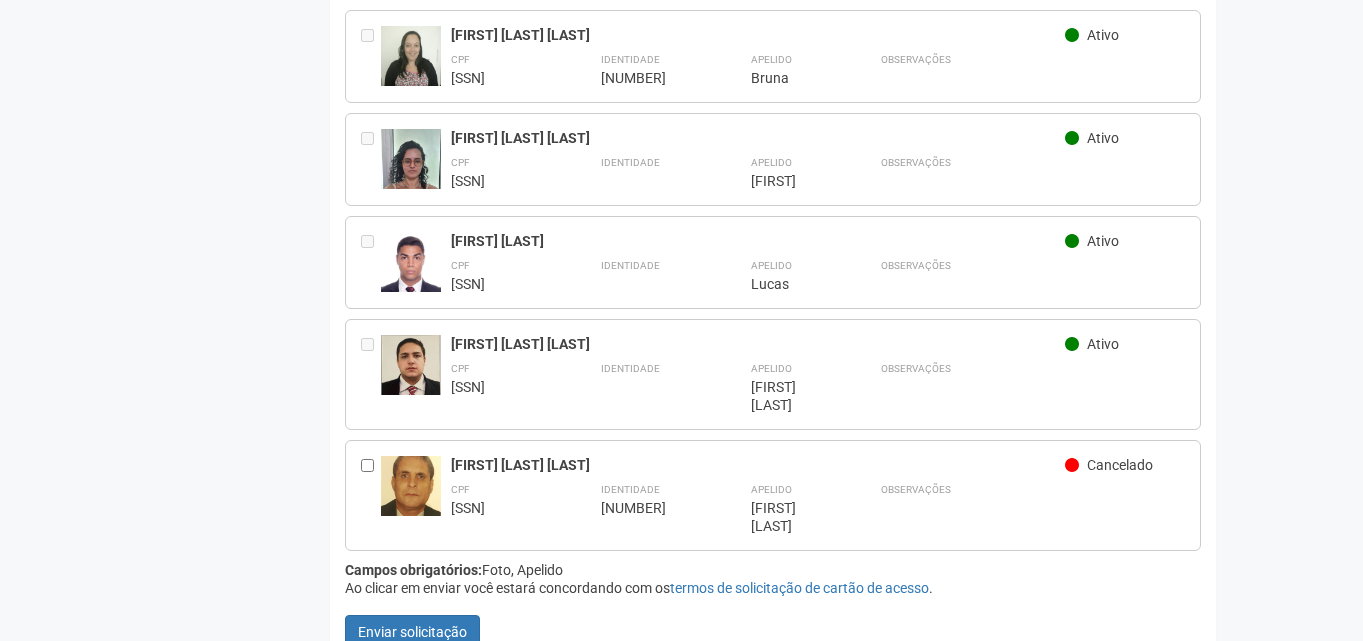 scroll, scrollTop: 725, scrollLeft: 0, axis: vertical 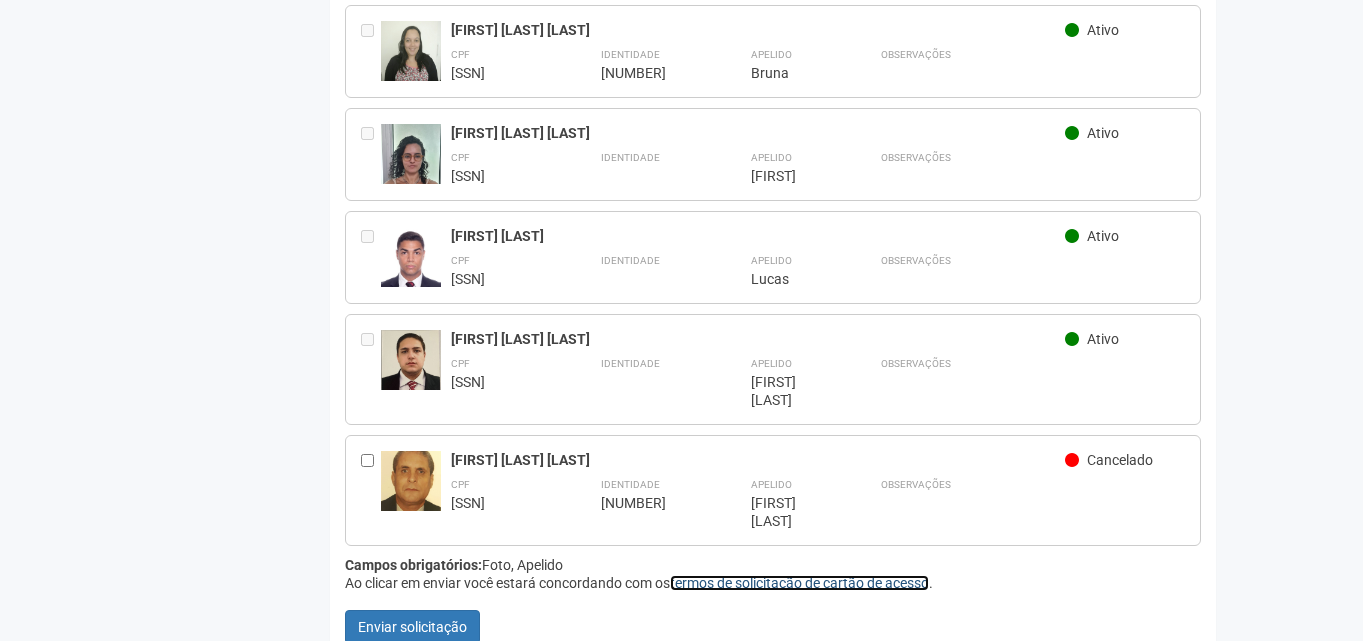 click on "termos de solicitação de cartão de acesso" at bounding box center [799, 583] 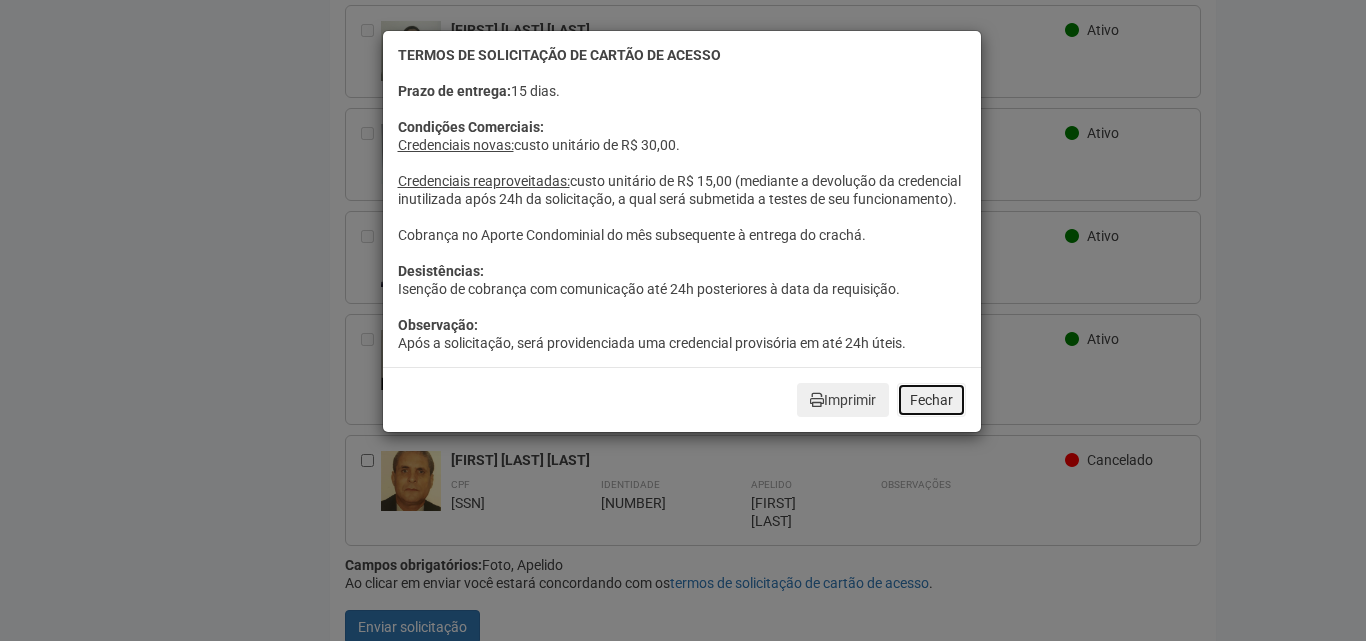 click on "Fechar" at bounding box center (931, 400) 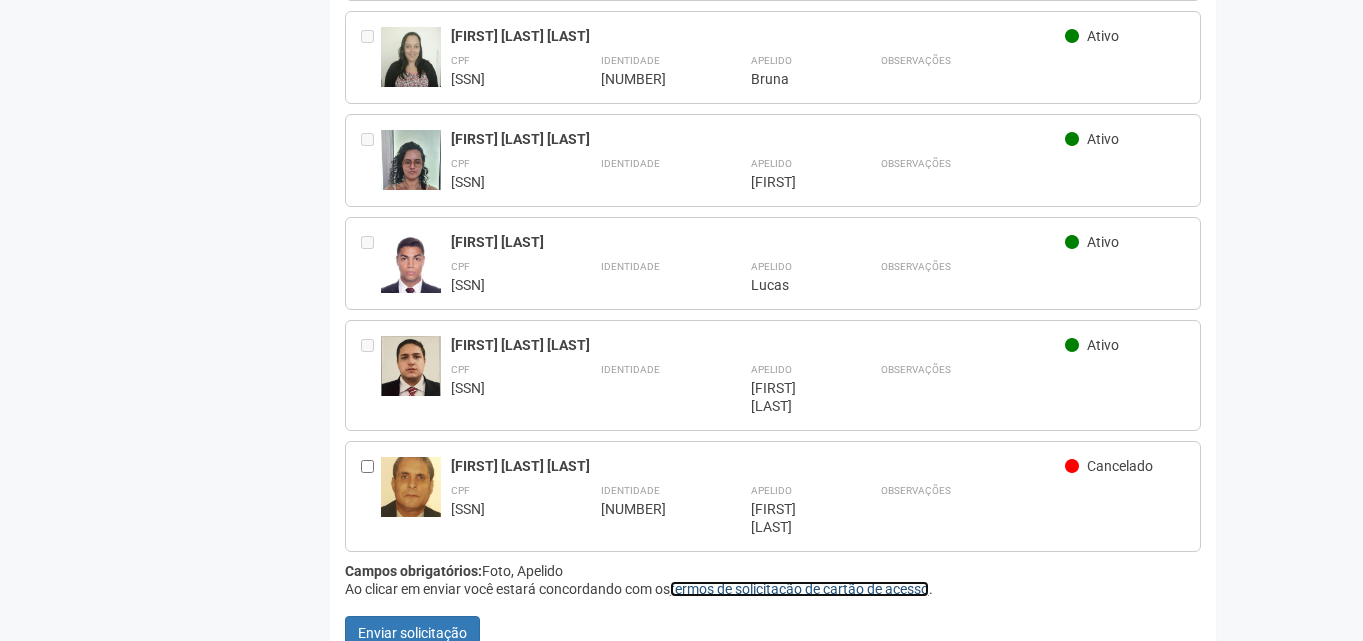 scroll, scrollTop: 725, scrollLeft: 0, axis: vertical 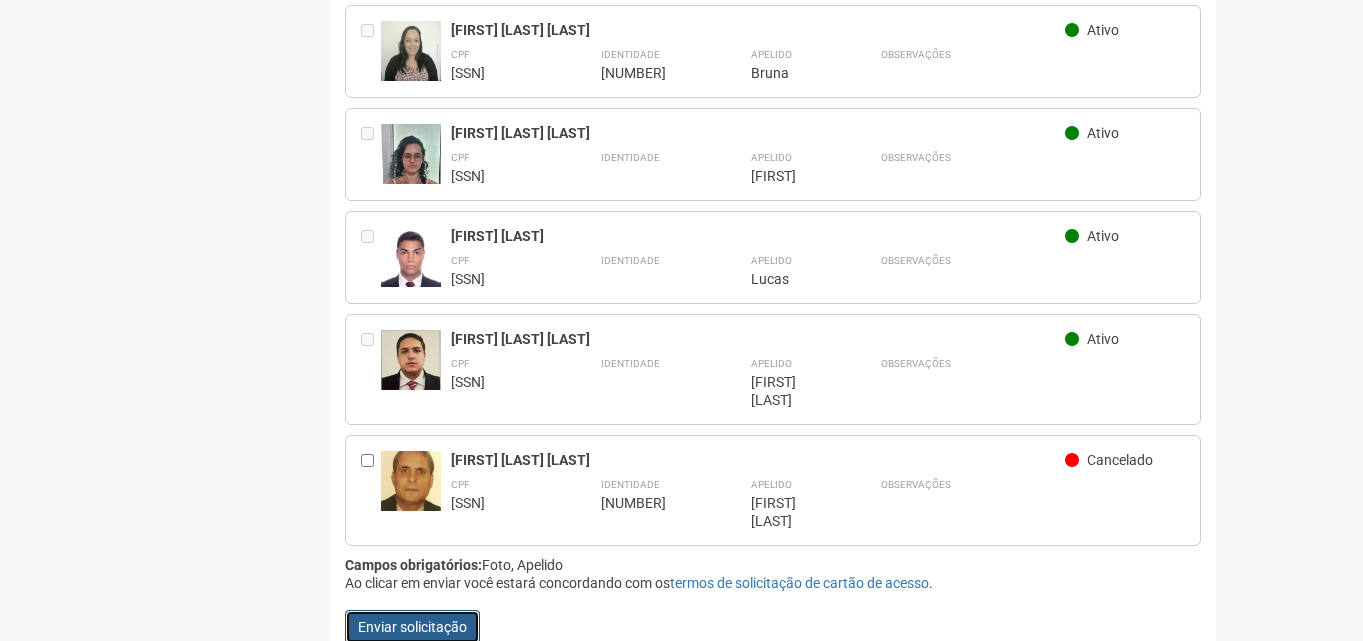click on "Enviar solicitação" at bounding box center (412, 627) 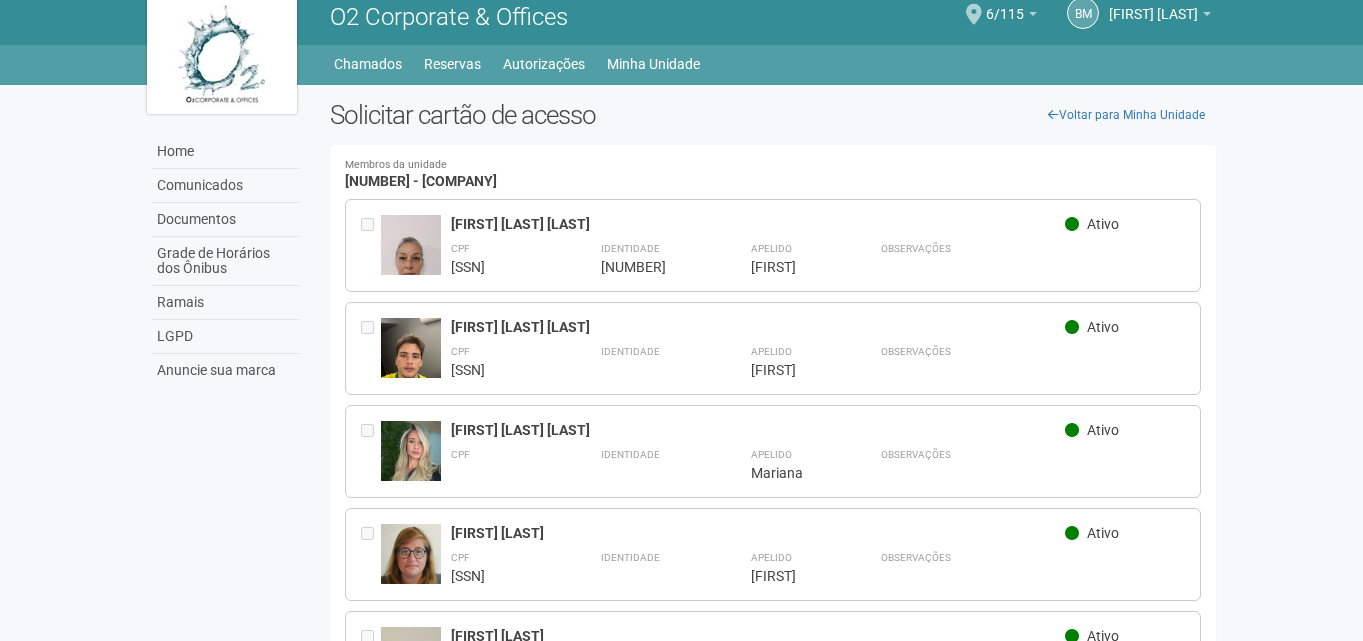 scroll, scrollTop: 0, scrollLeft: 0, axis: both 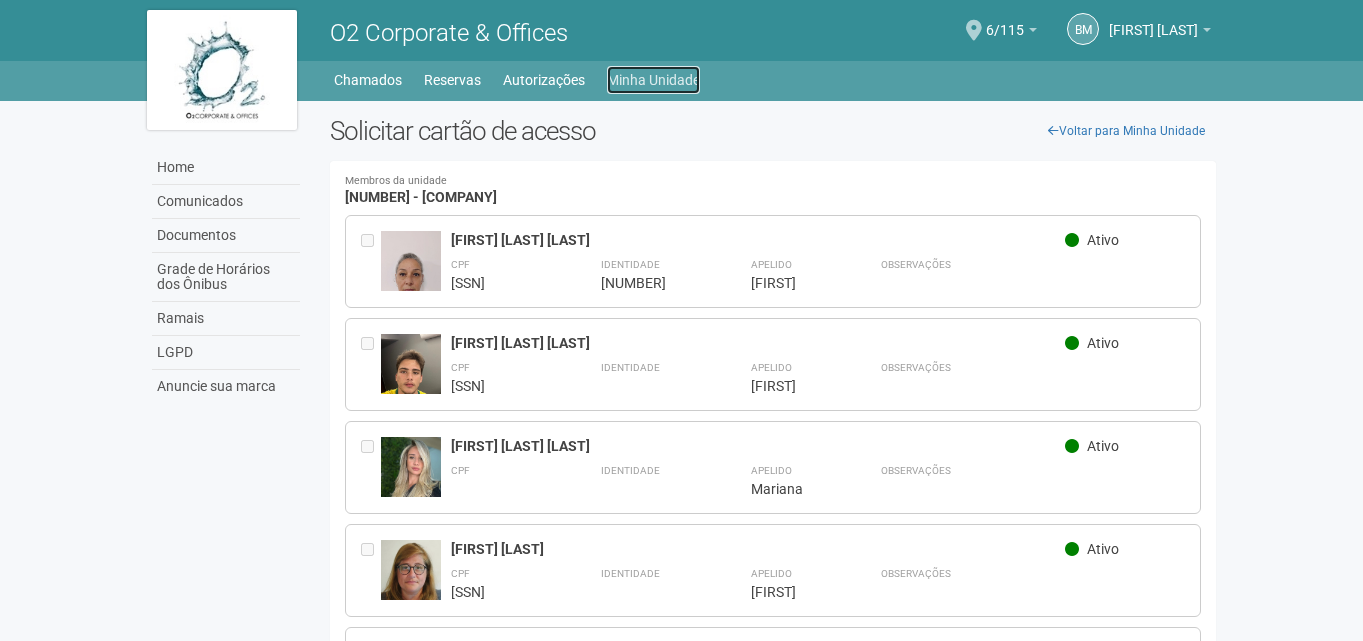 click on "Minha Unidade" at bounding box center [653, 80] 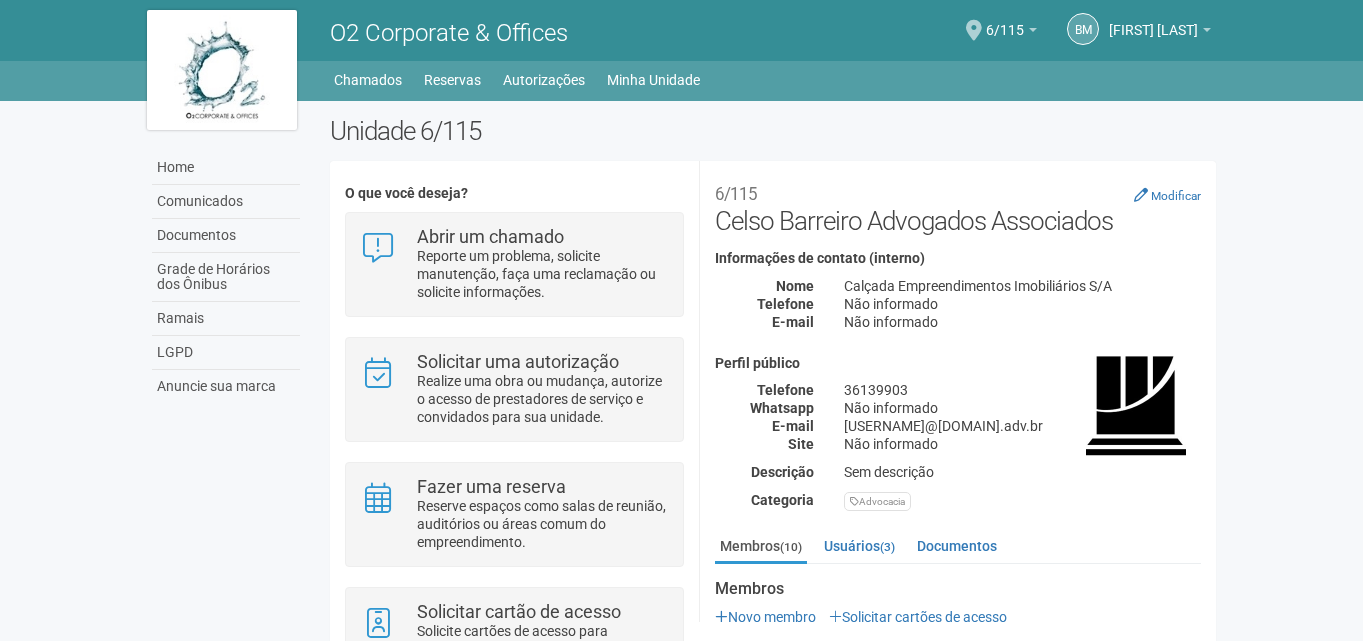 scroll, scrollTop: 0, scrollLeft: 0, axis: both 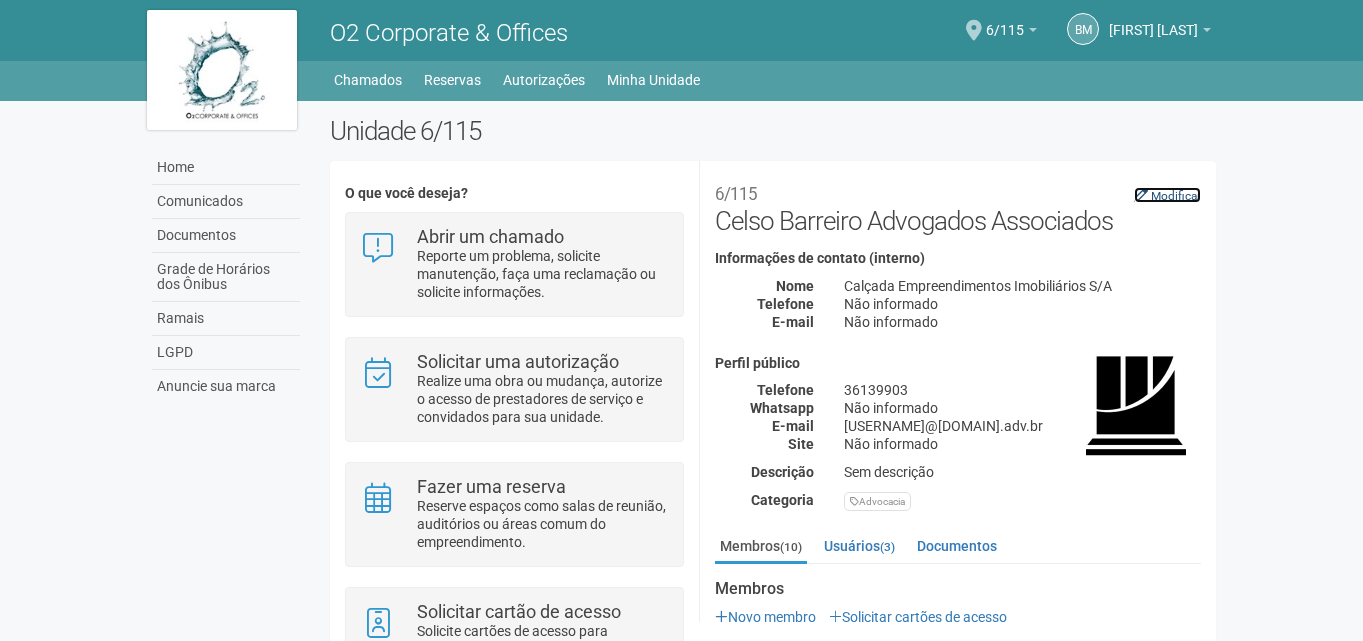 click at bounding box center (1141, 195) 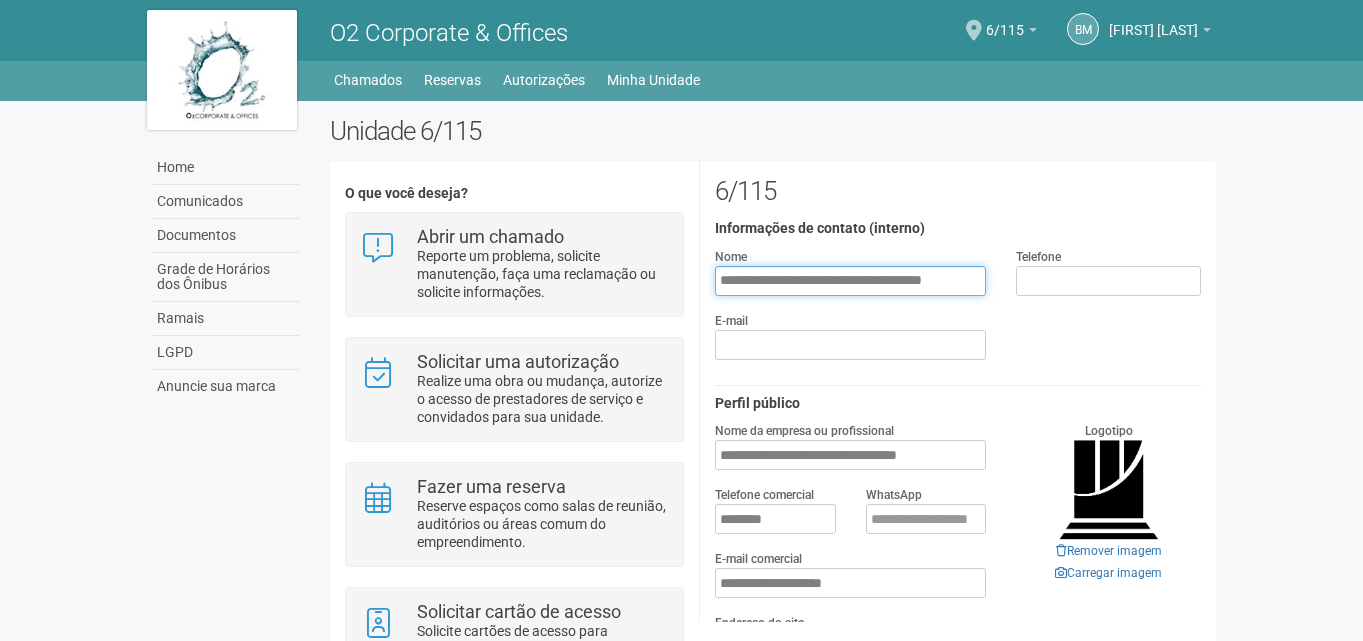 click on "**********" at bounding box center (850, 281) 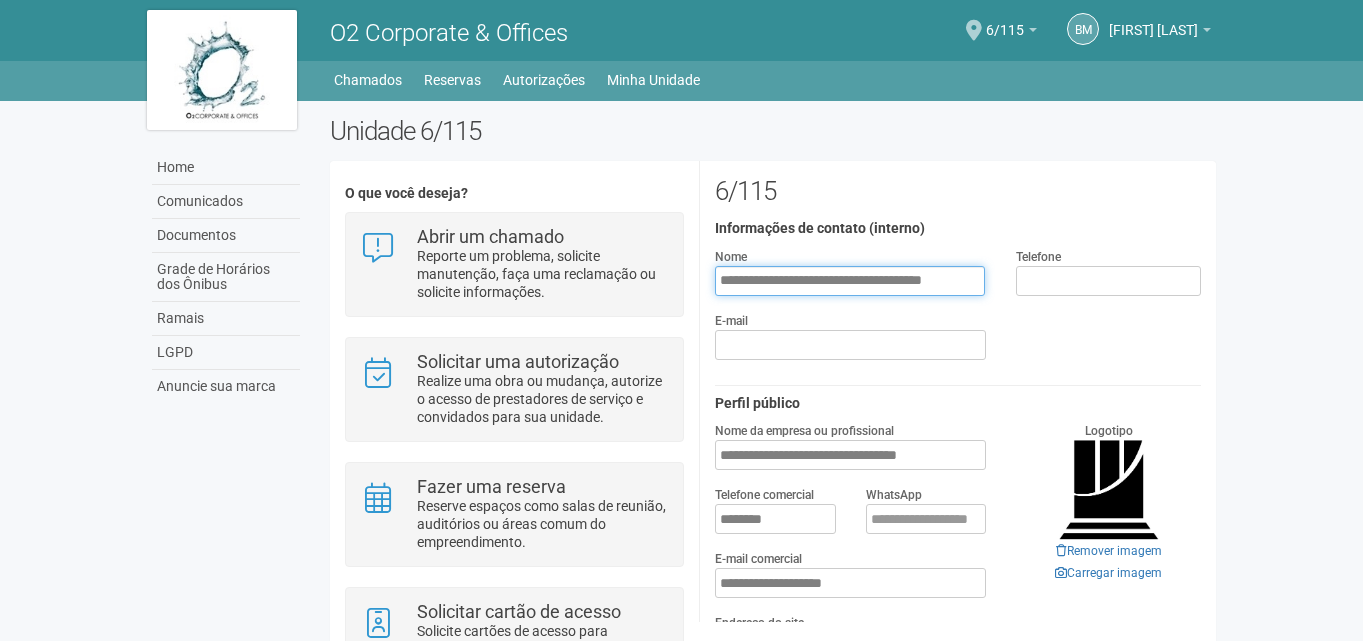 drag, startPoint x: 722, startPoint y: 276, endPoint x: 1012, endPoint y: 270, distance: 290.06207 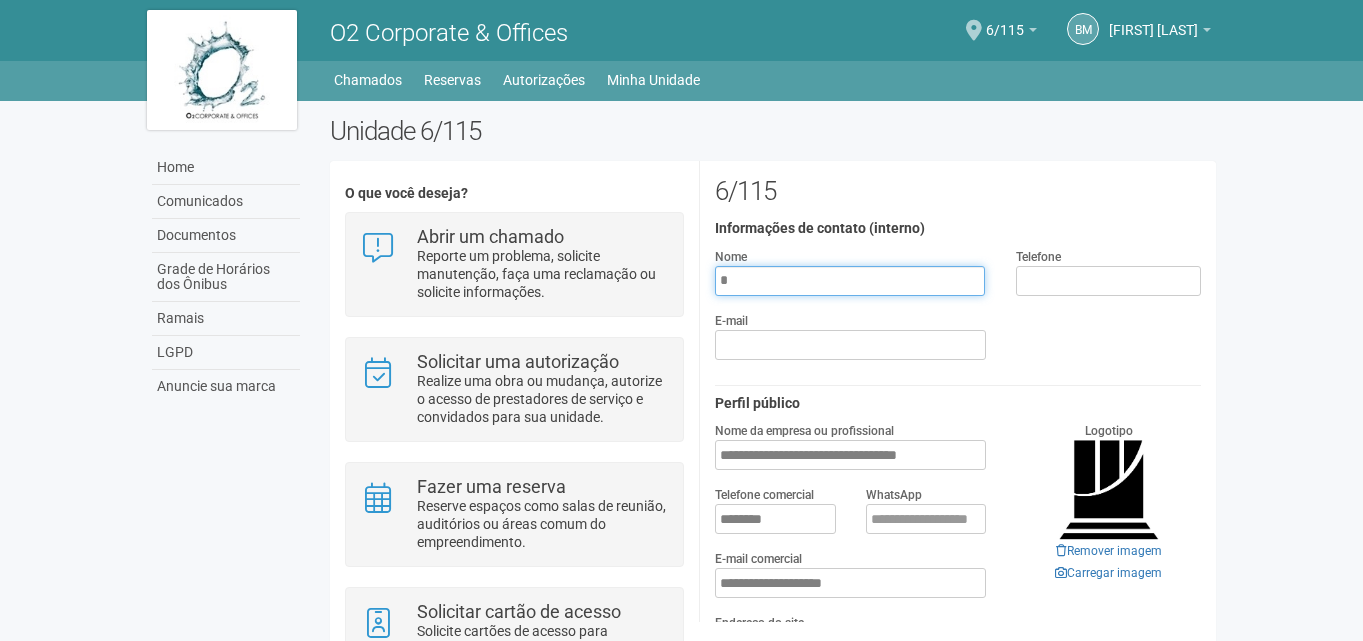 scroll, scrollTop: 0, scrollLeft: 0, axis: both 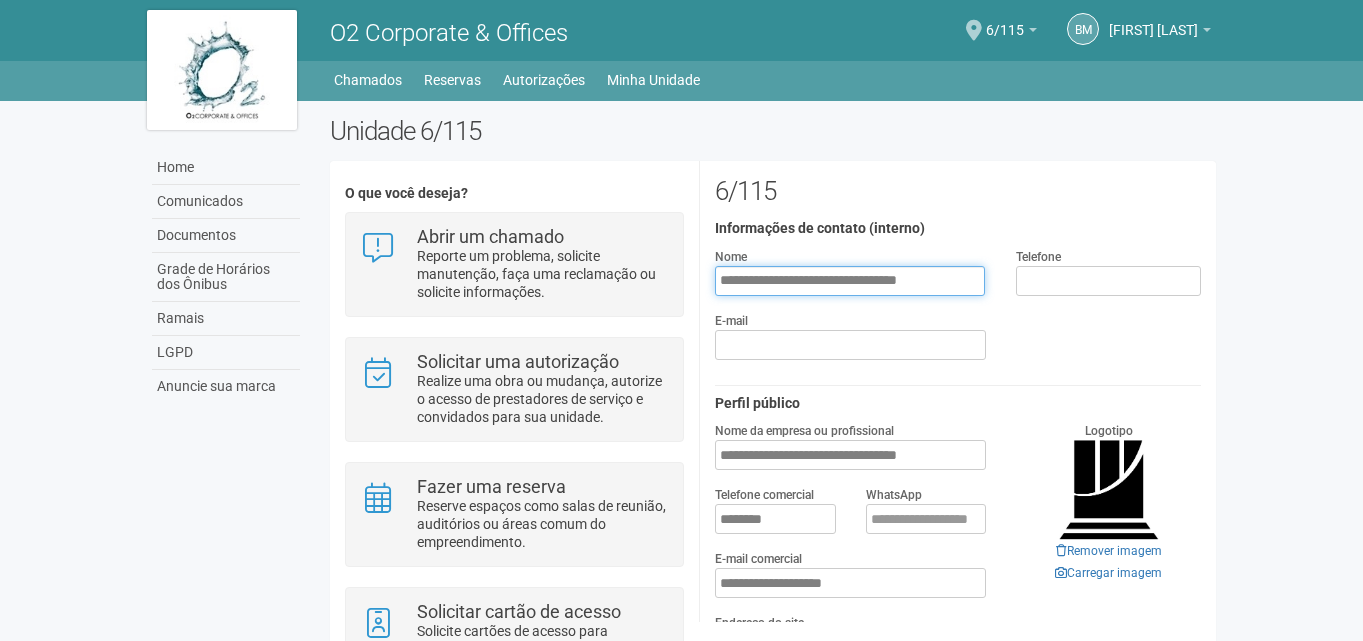 type on "**********" 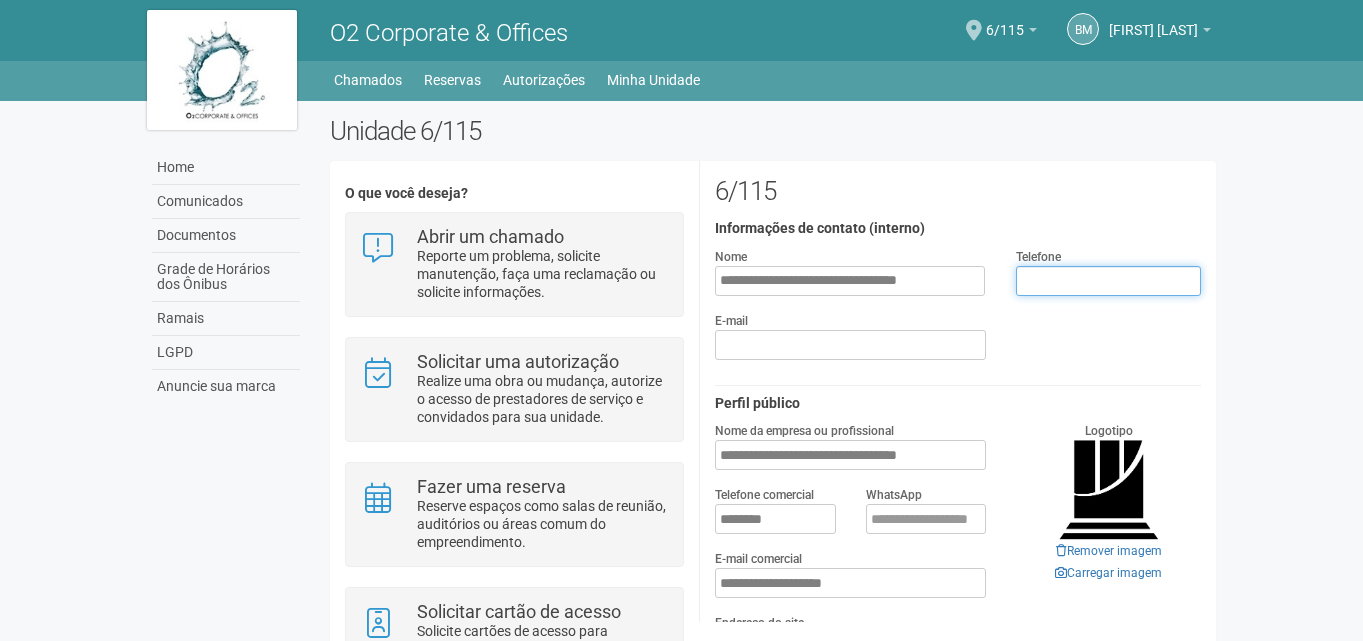 click at bounding box center (1108, 281) 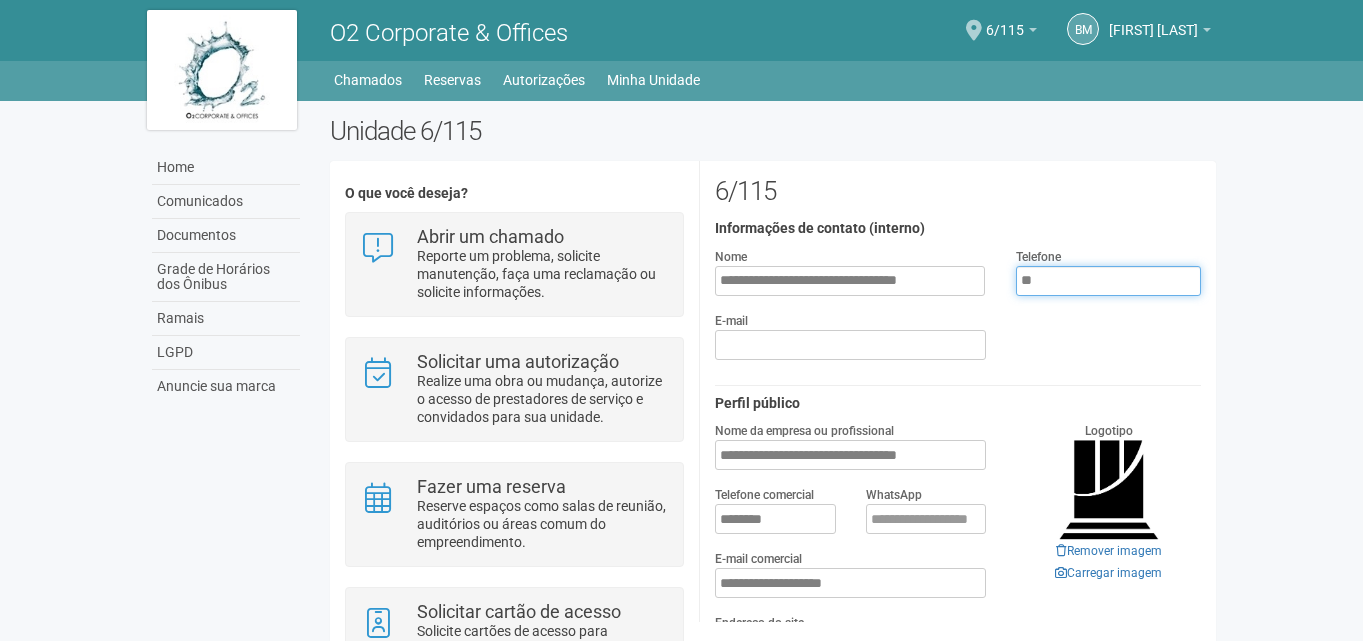 type on "*" 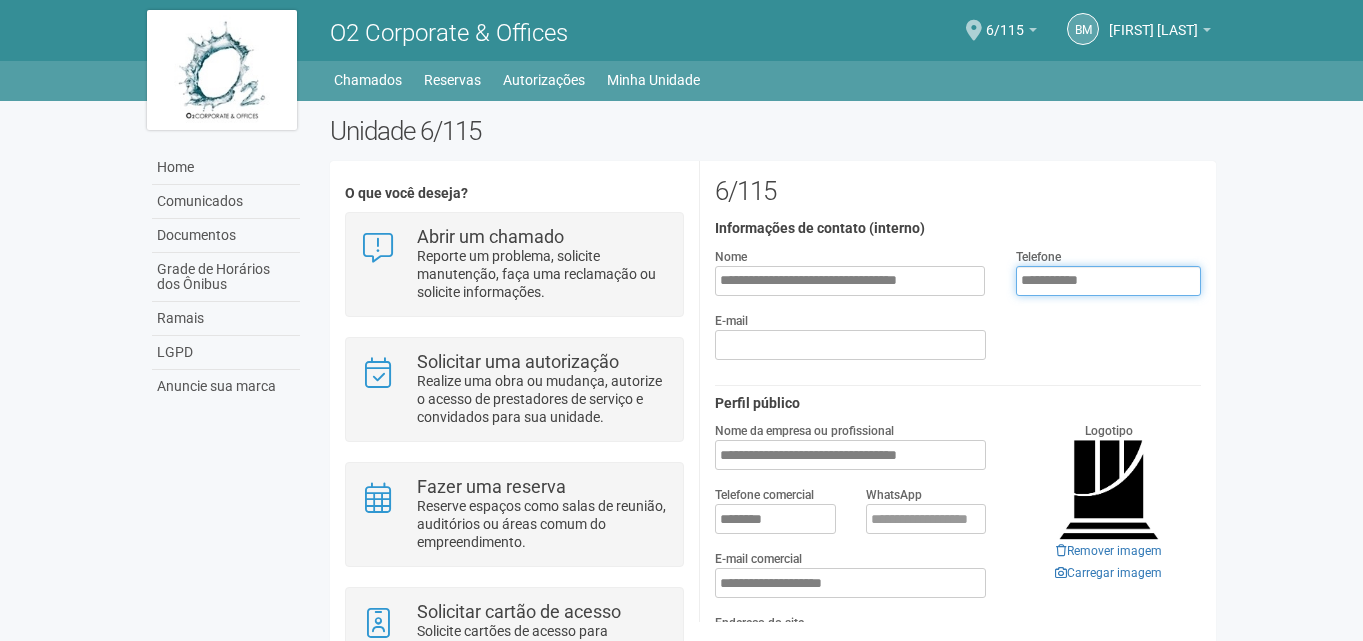 click on "**********" at bounding box center [1108, 281] 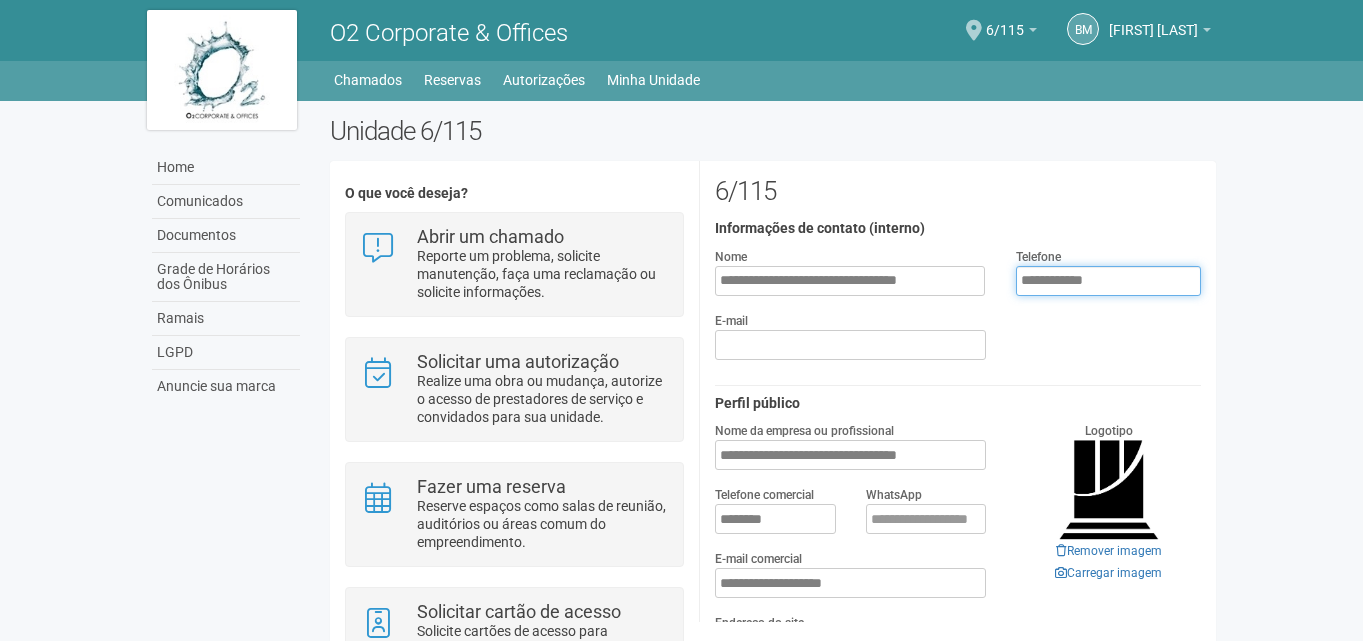 click on "**********" at bounding box center (1108, 281) 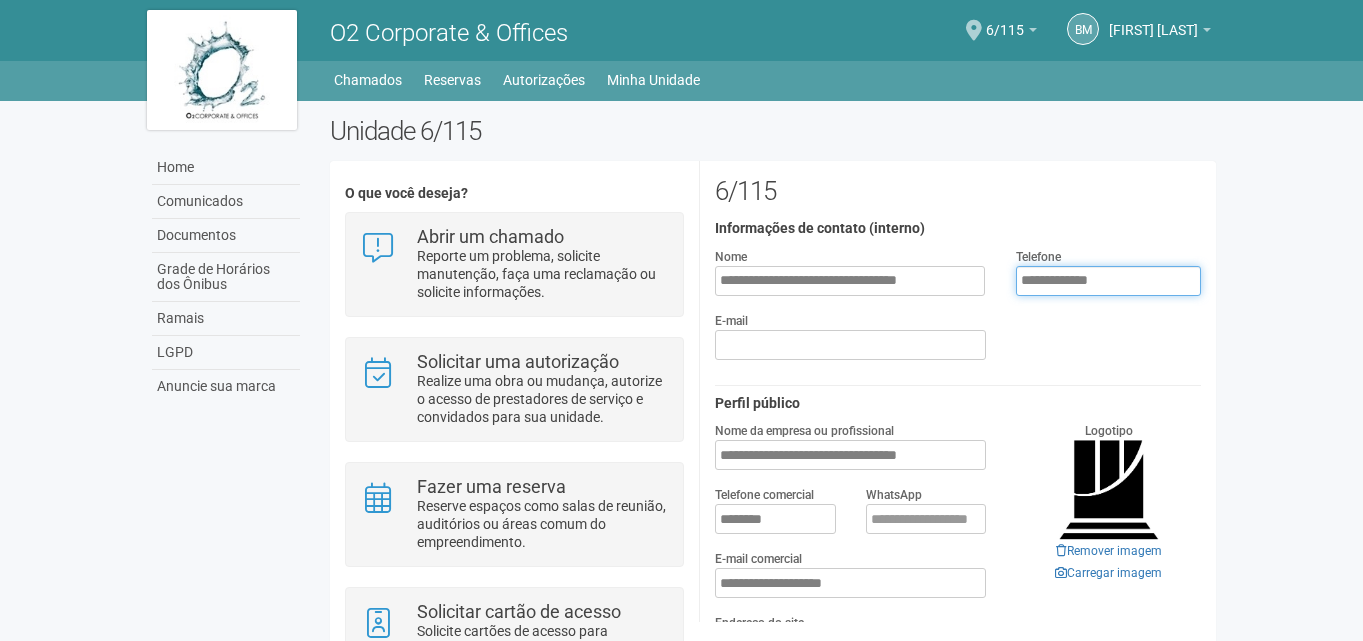 type on "**********" 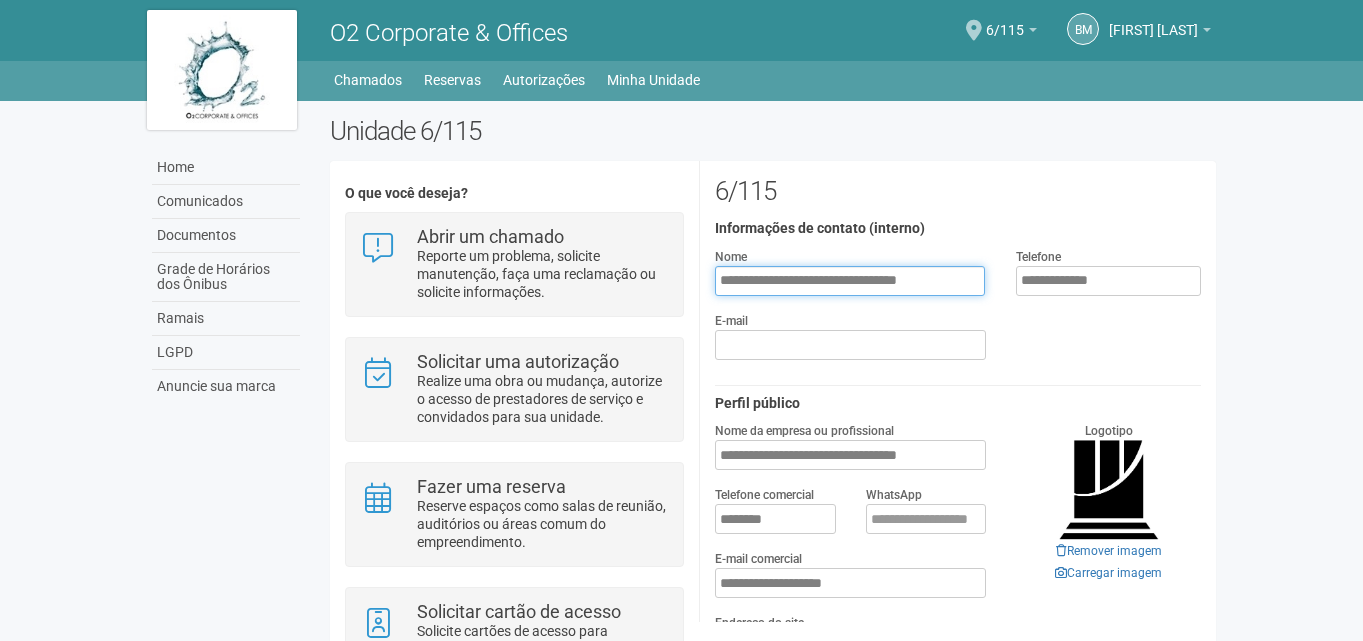 drag, startPoint x: 967, startPoint y: 284, endPoint x: 702, endPoint y: 282, distance: 265.00754 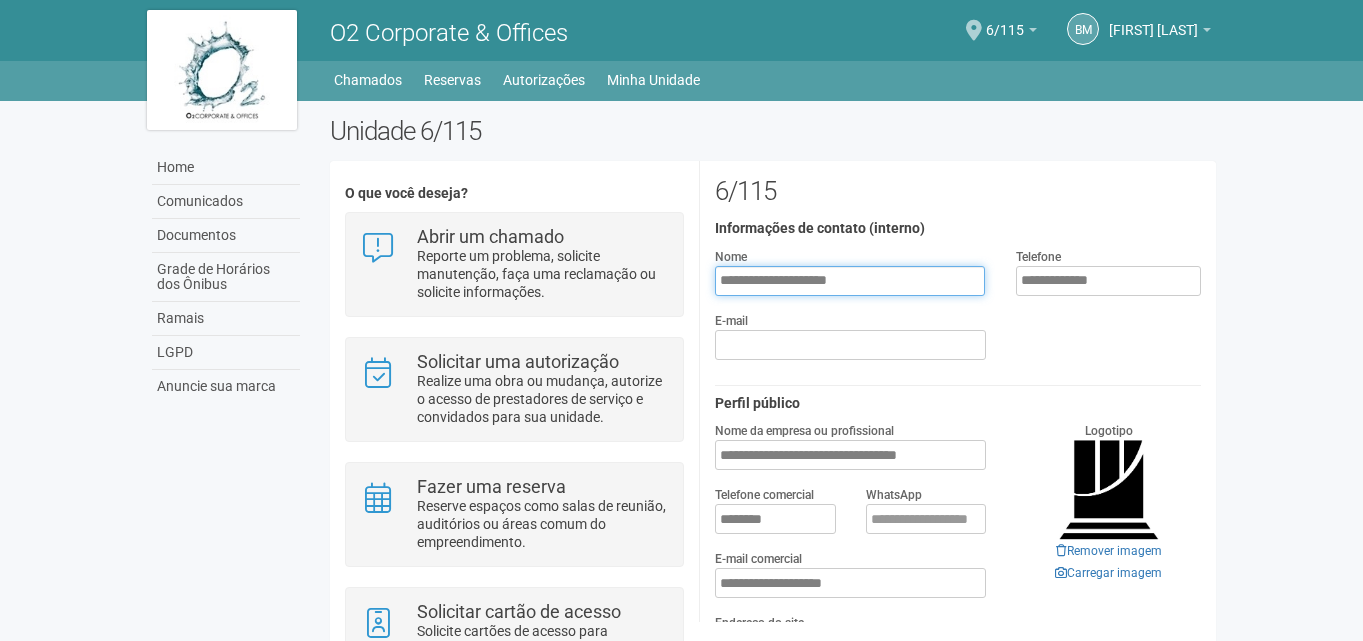 type on "**********" 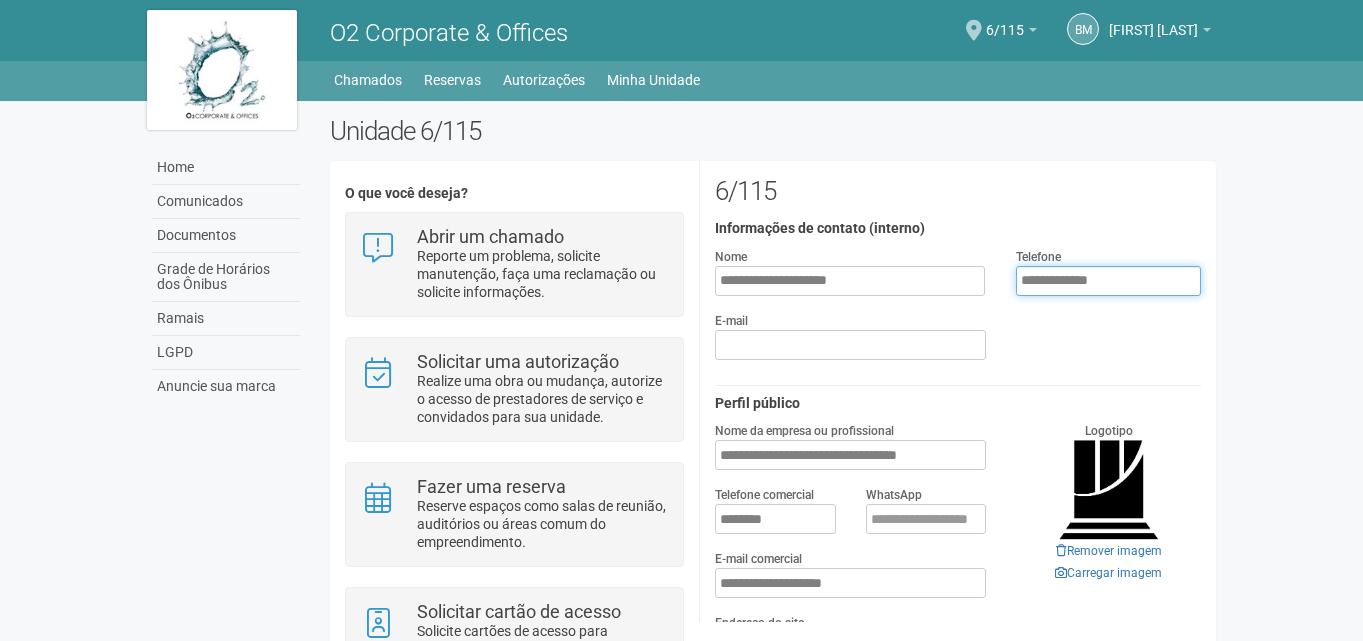 drag, startPoint x: 1120, startPoint y: 283, endPoint x: 901, endPoint y: 265, distance: 219.73848 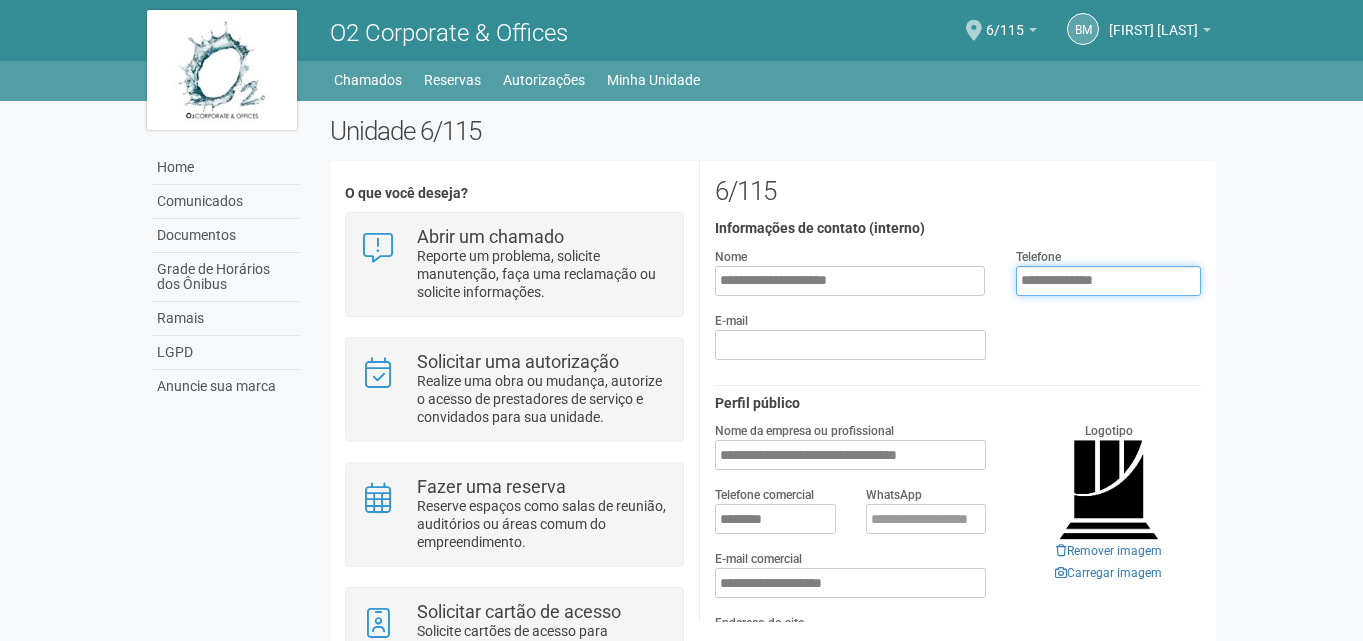 type on "**********" 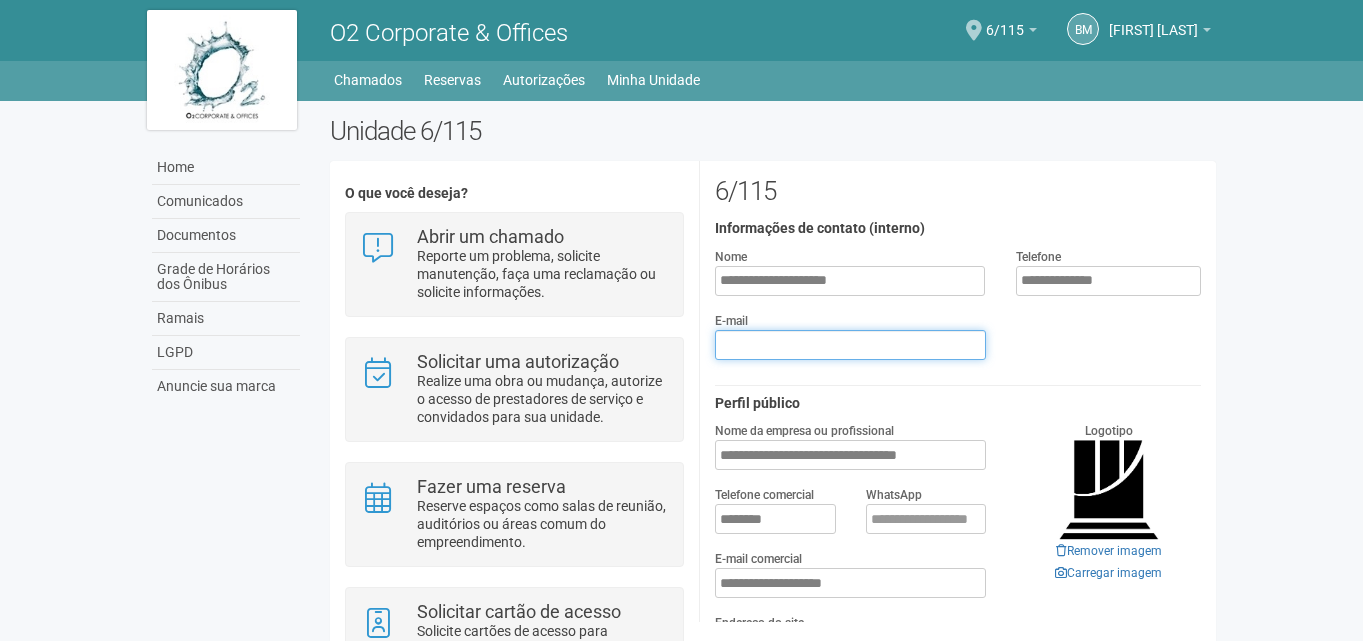 click at bounding box center (850, 345) 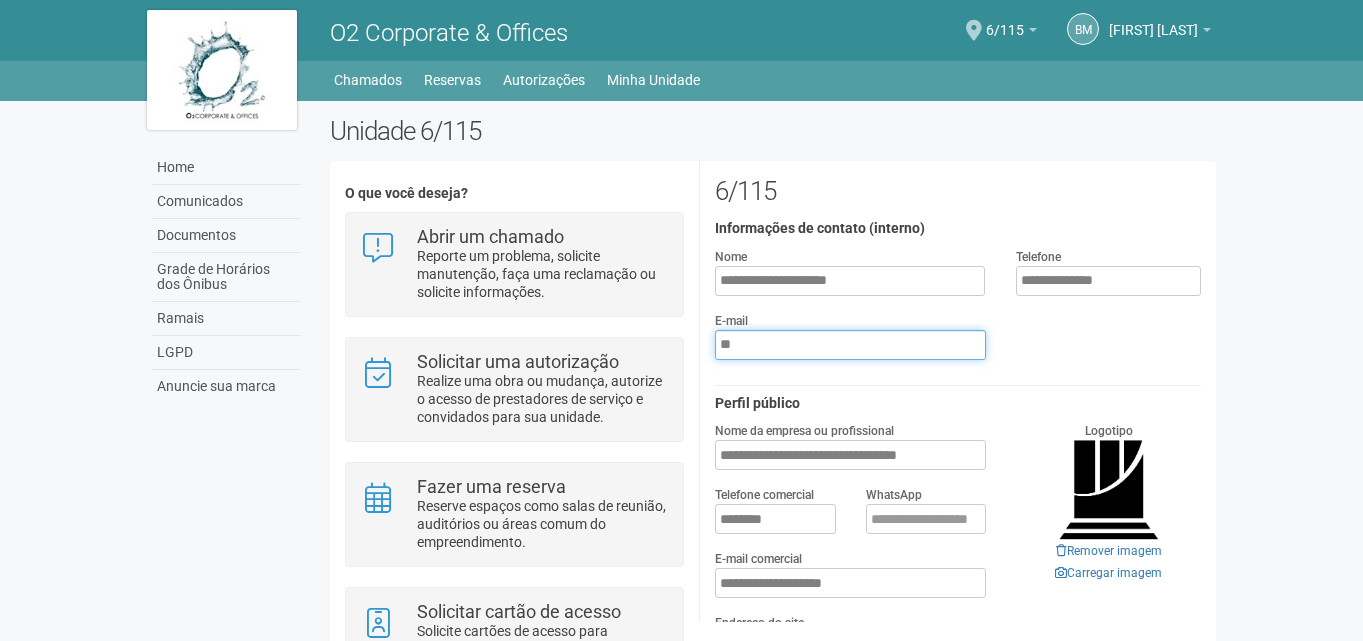 type on "*" 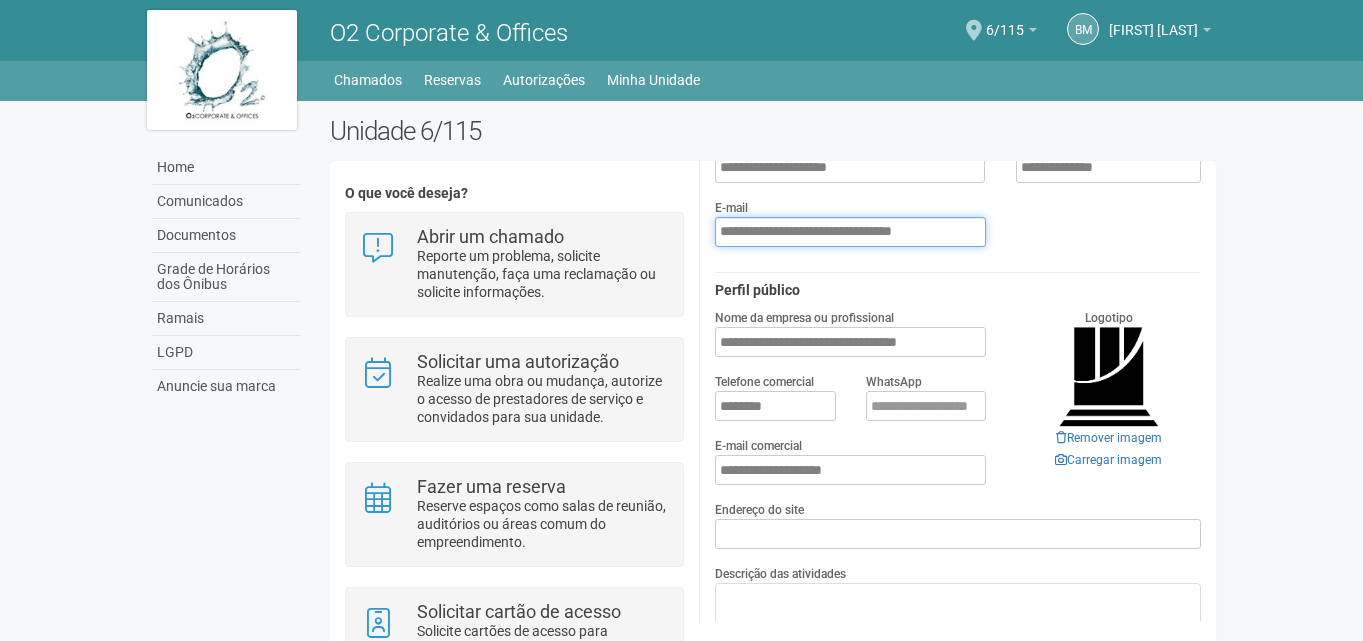 scroll, scrollTop: 100, scrollLeft: 0, axis: vertical 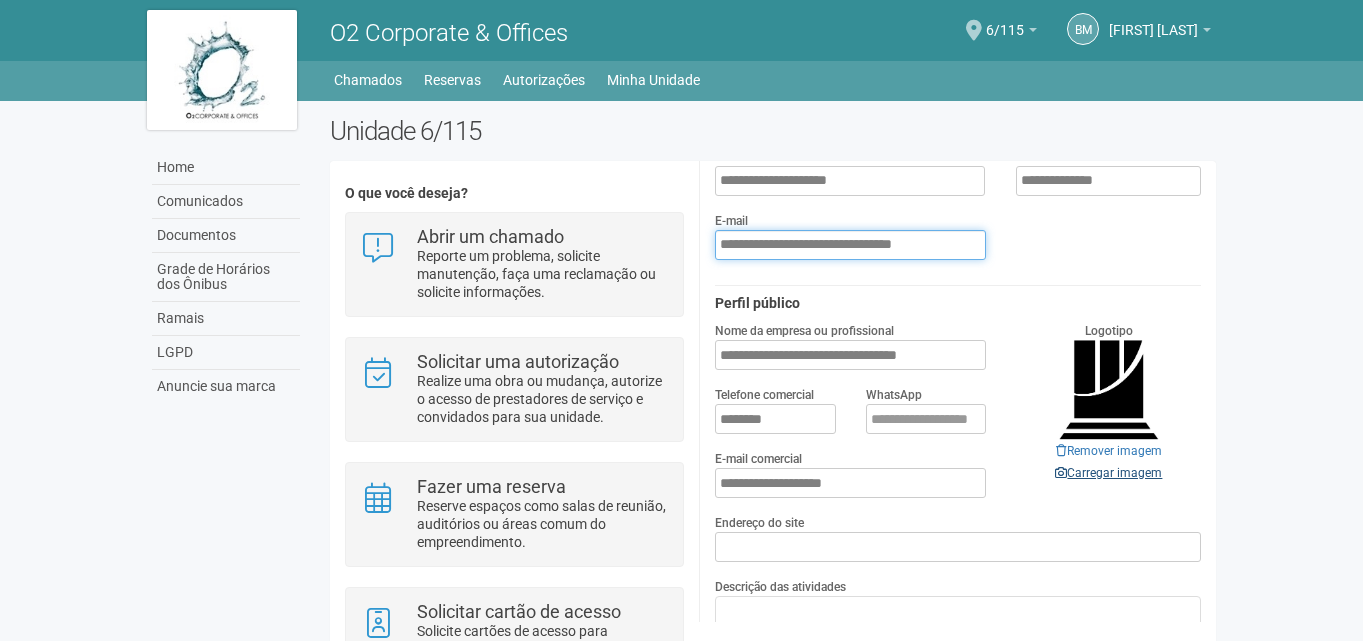 type on "**********" 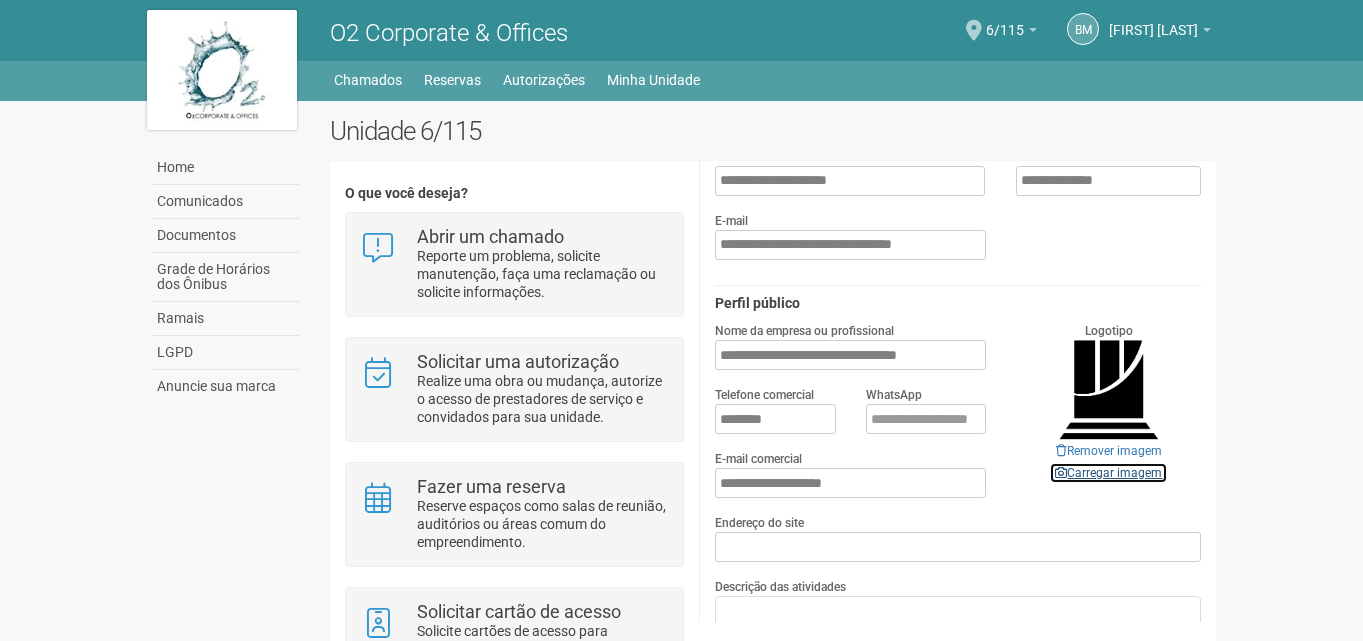 click on "Carregar imagem" at bounding box center [1108, 473] 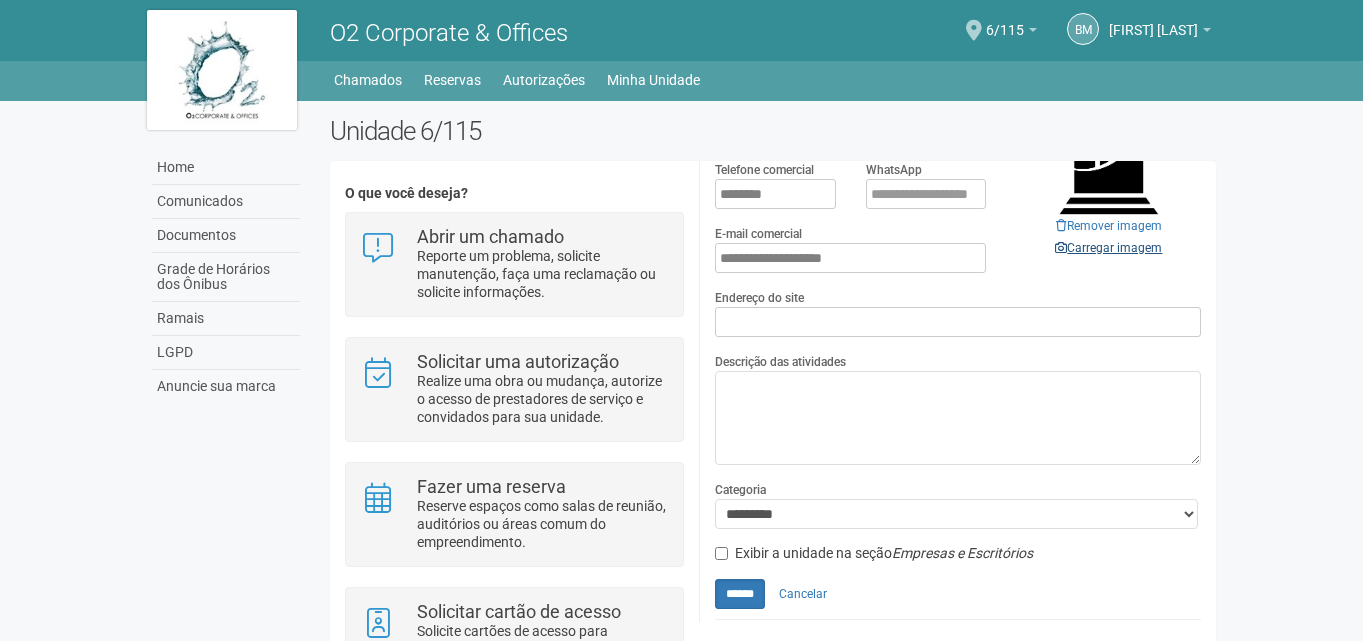 scroll, scrollTop: 300, scrollLeft: 0, axis: vertical 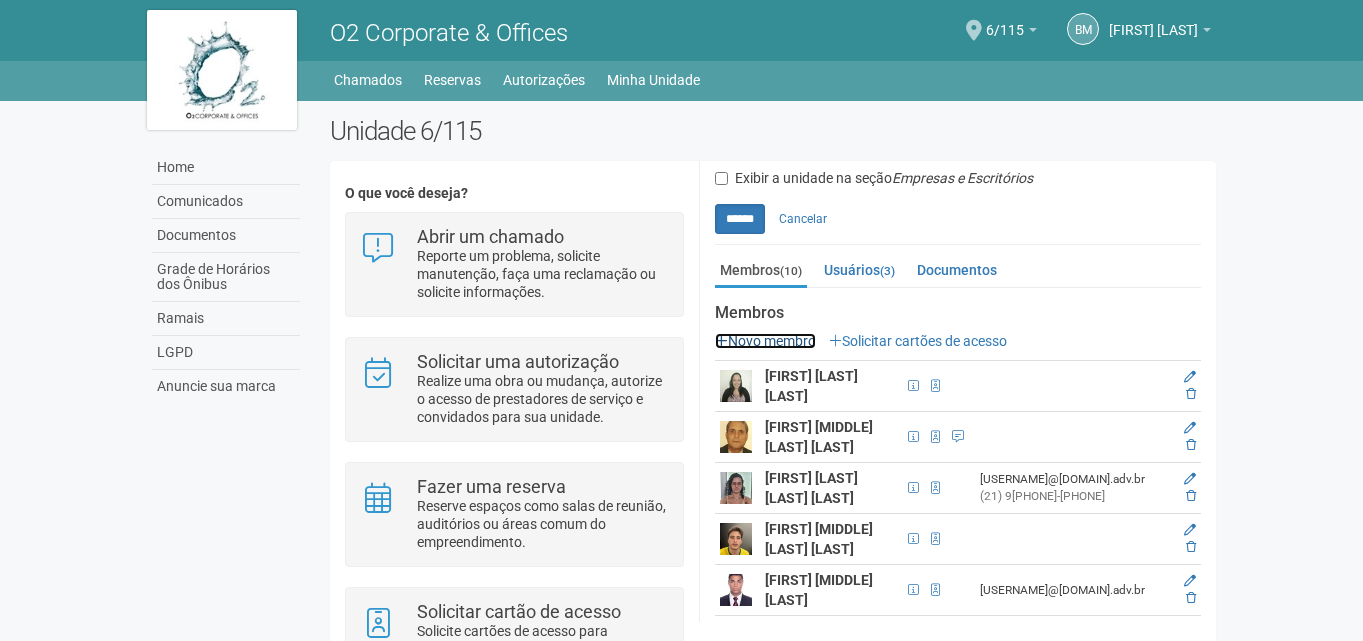 click on "Novo membro" at bounding box center [765, 341] 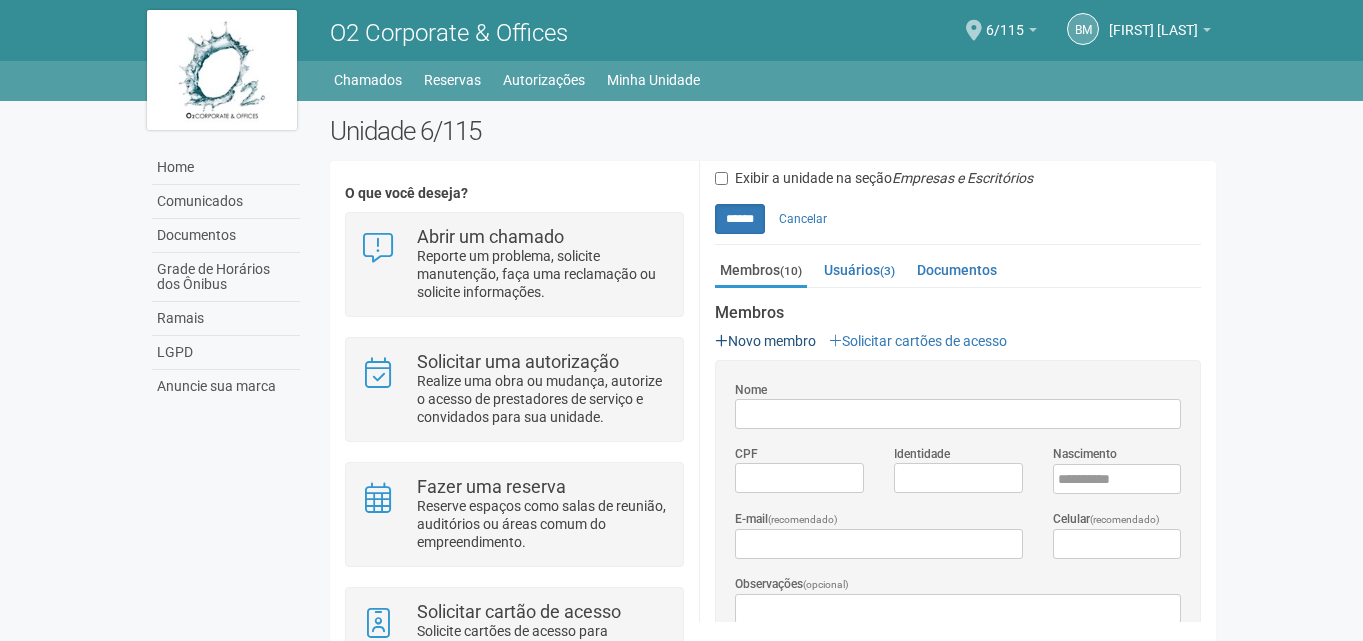scroll, scrollTop: 0, scrollLeft: 0, axis: both 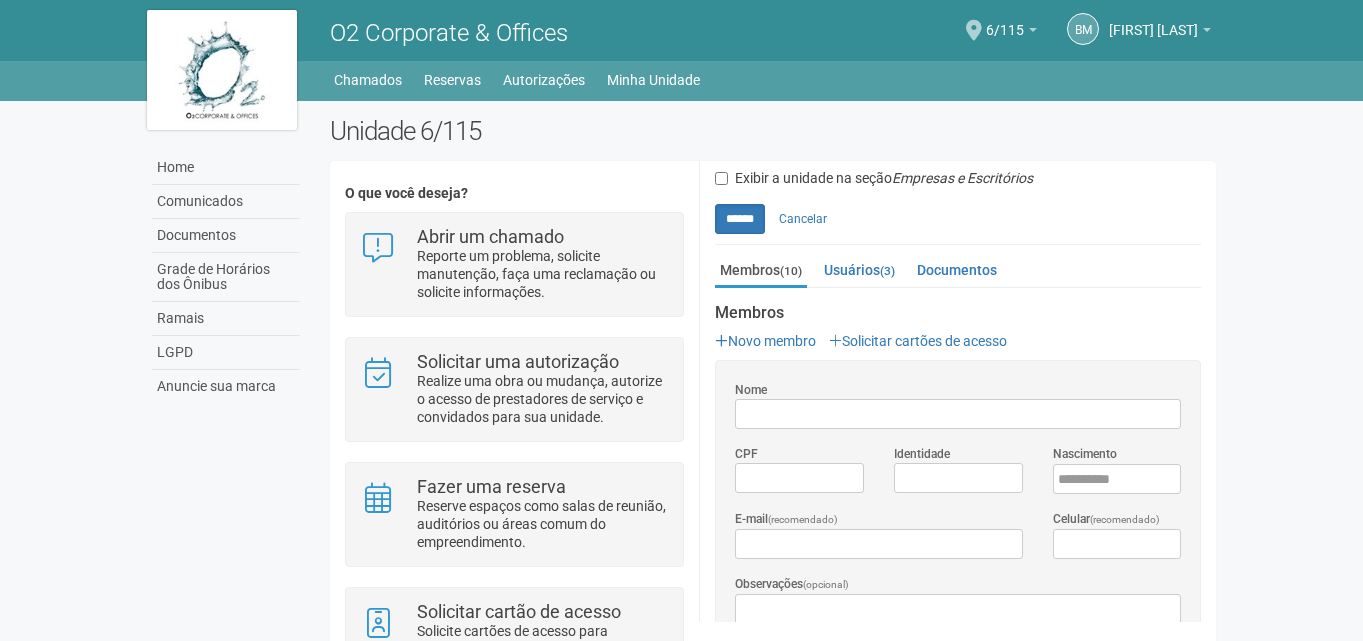 click on "Nome" at bounding box center [958, 414] 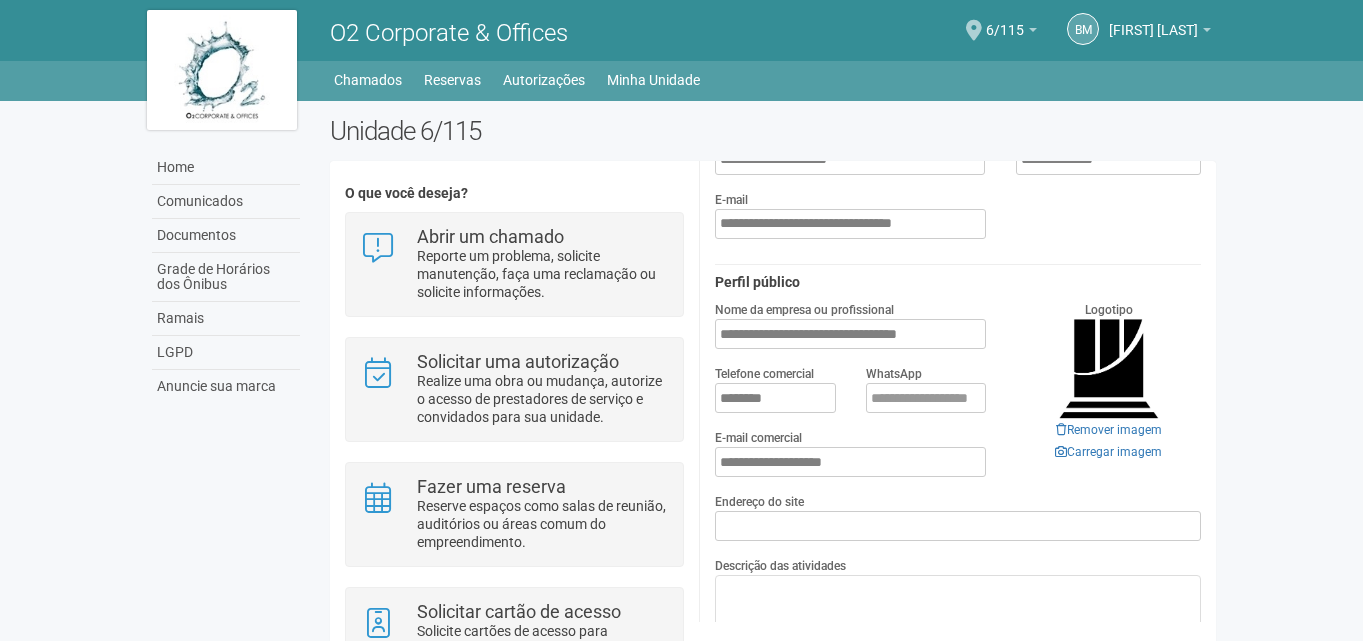 scroll, scrollTop: 0, scrollLeft: 0, axis: both 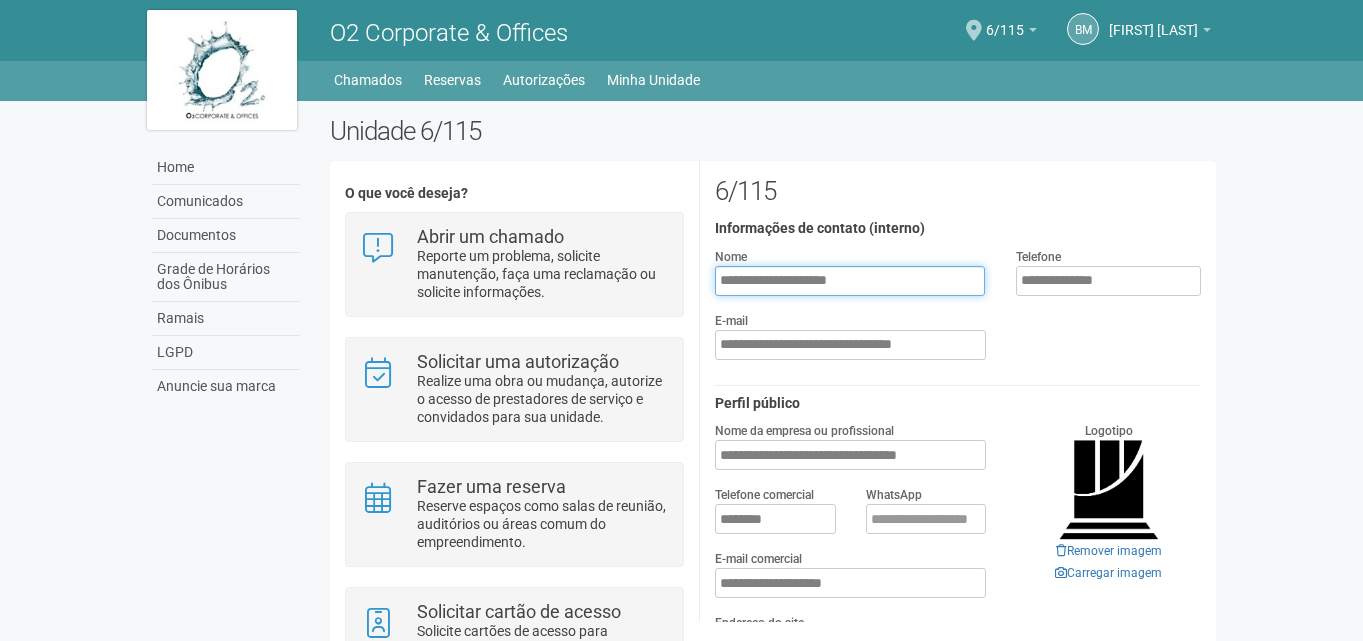 drag, startPoint x: 863, startPoint y: 277, endPoint x: 707, endPoint y: 272, distance: 156.08011 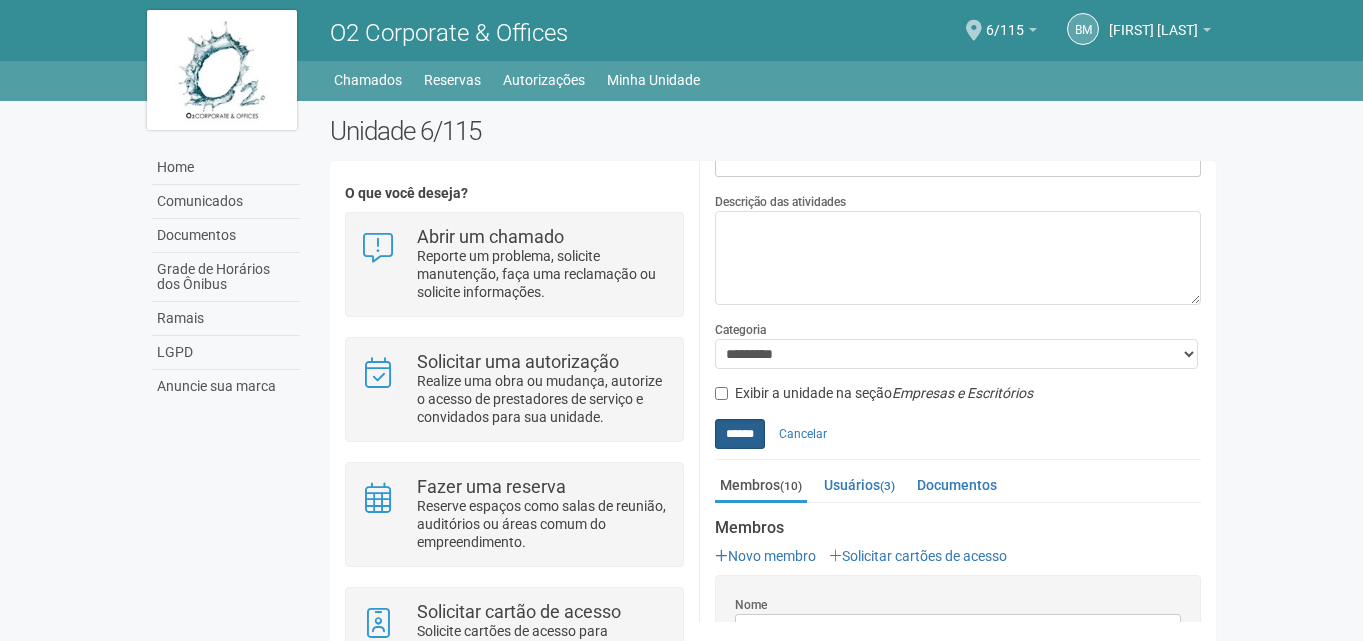 scroll, scrollTop: 500, scrollLeft: 0, axis: vertical 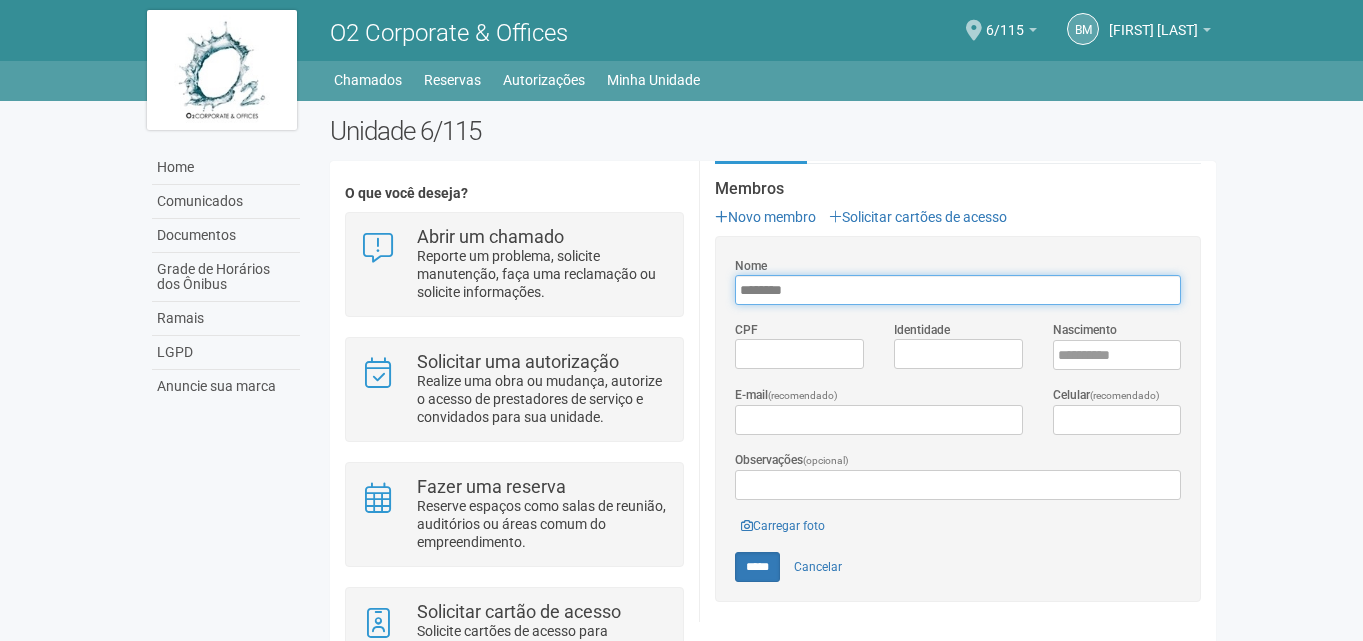 drag, startPoint x: 805, startPoint y: 611, endPoint x: 748, endPoint y: 605, distance: 57.31492 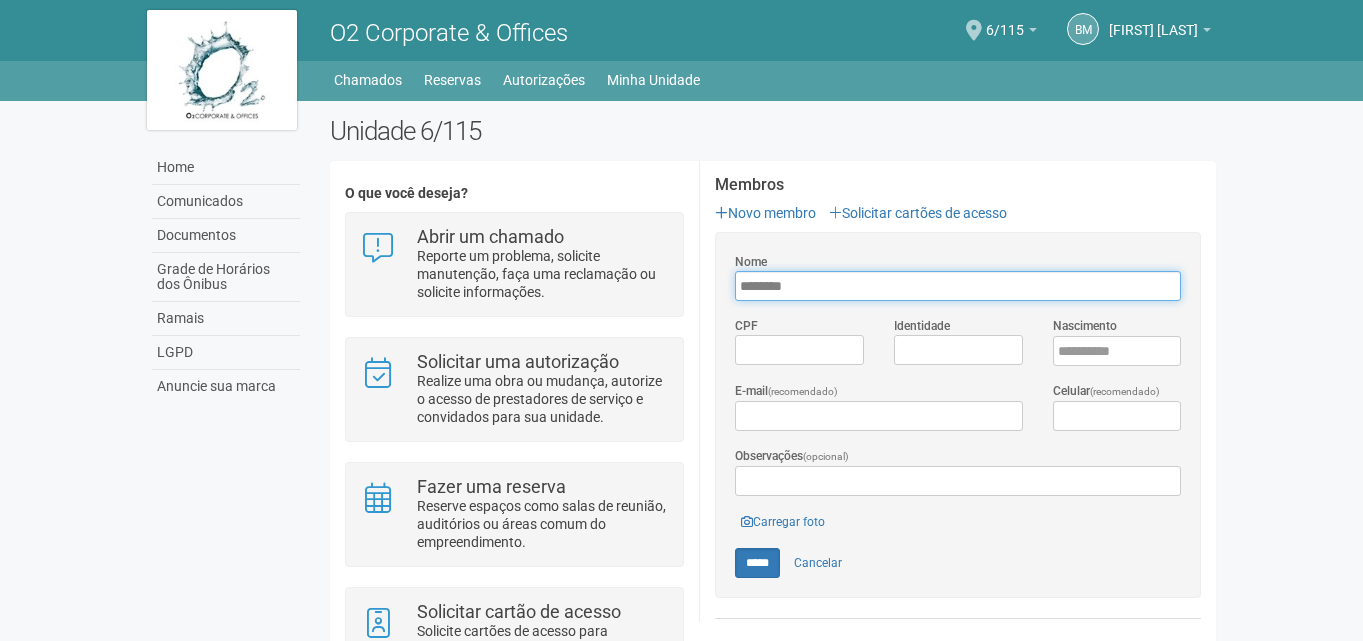 click on "*******" at bounding box center (958, 286) 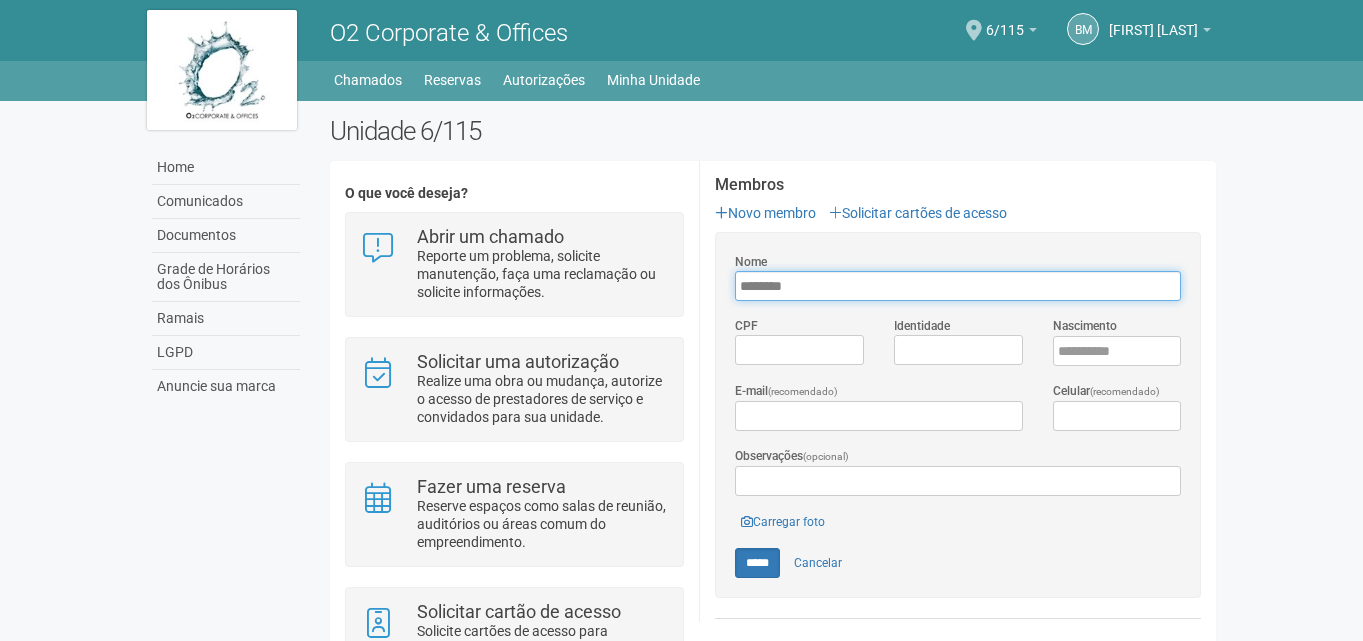 paste on "**********" 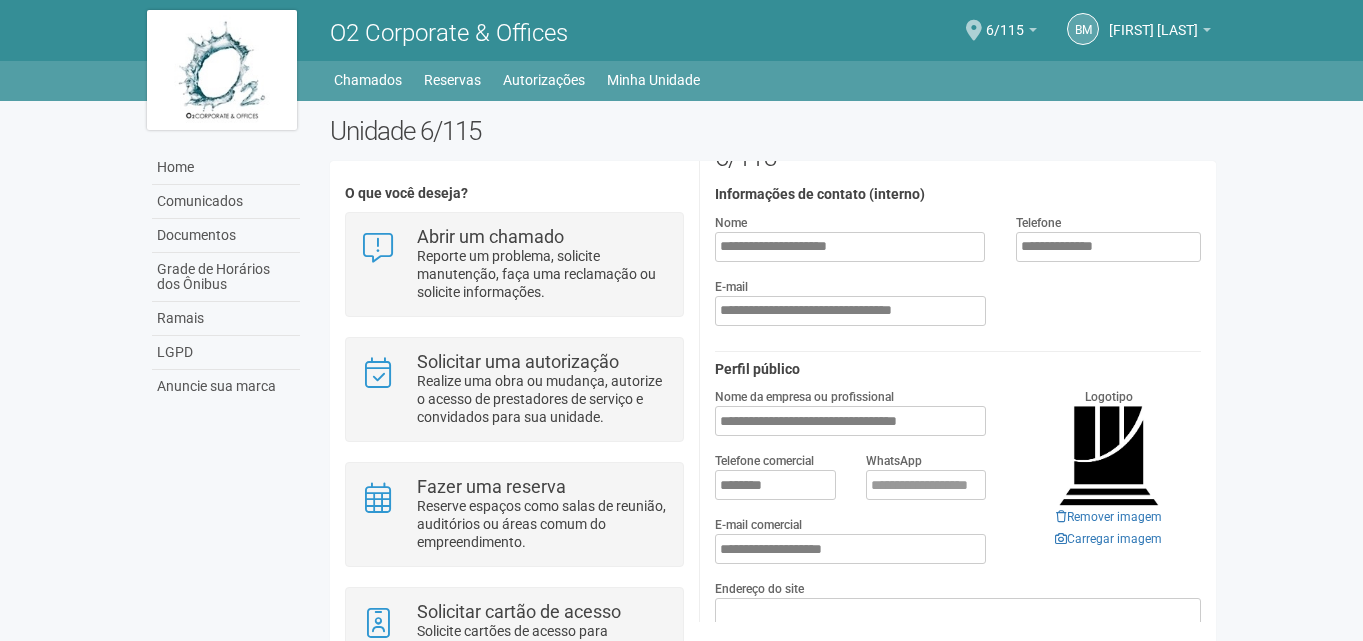 scroll, scrollTop: 28, scrollLeft: 0, axis: vertical 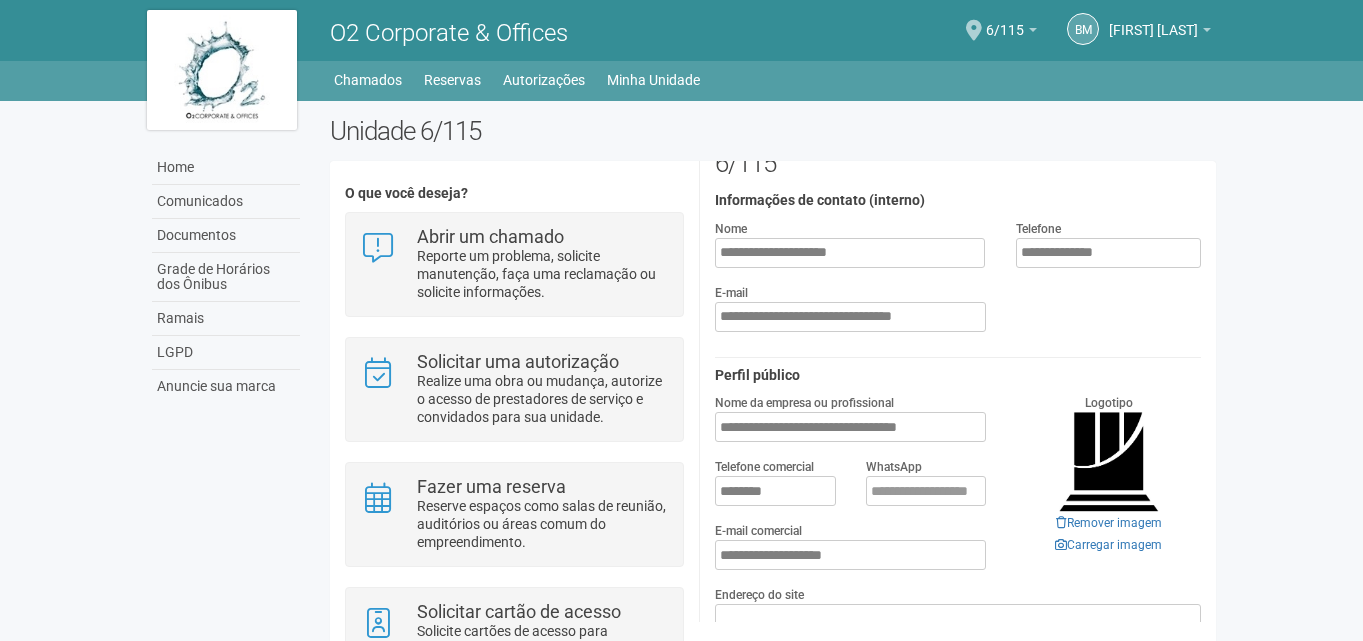 type on "**********" 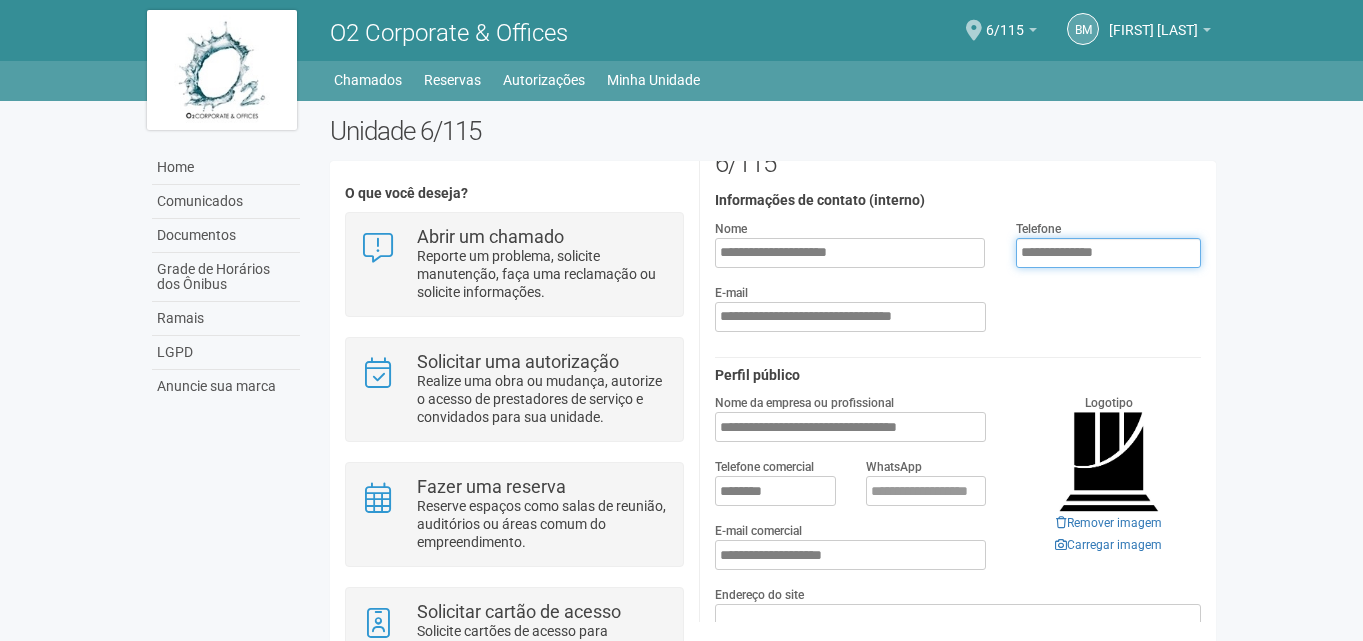 drag, startPoint x: 1123, startPoint y: 251, endPoint x: 1011, endPoint y: 250, distance: 112.00446 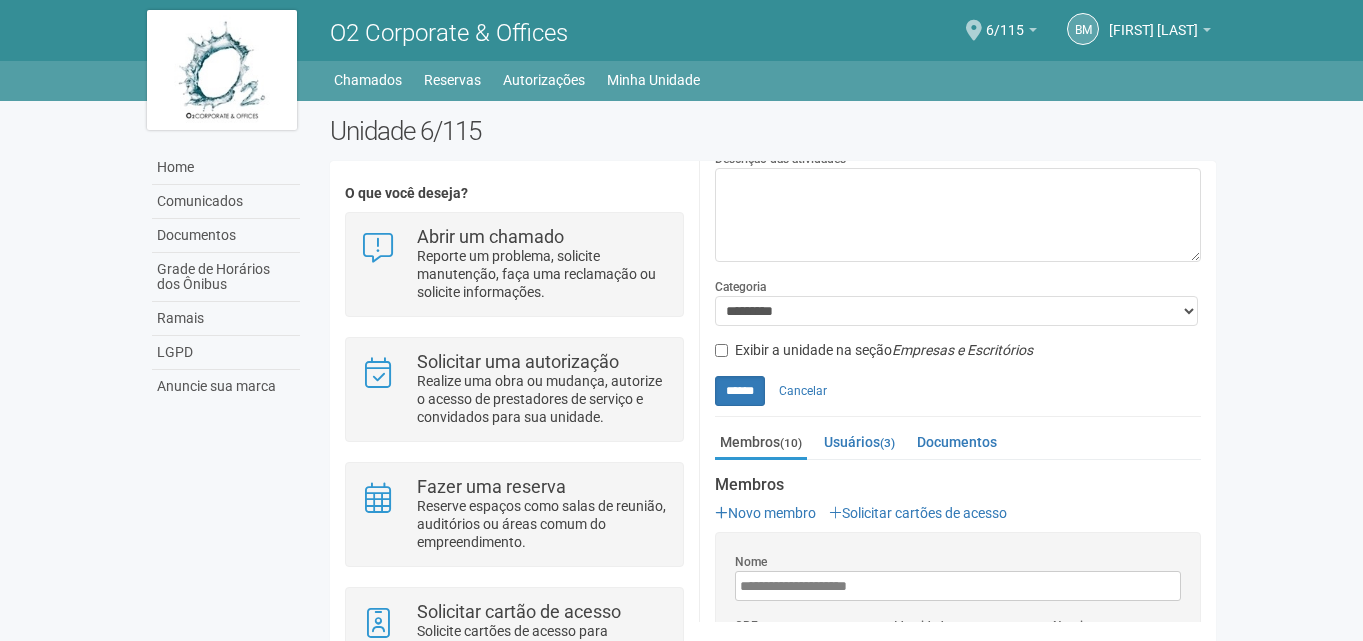 scroll, scrollTop: 728, scrollLeft: 0, axis: vertical 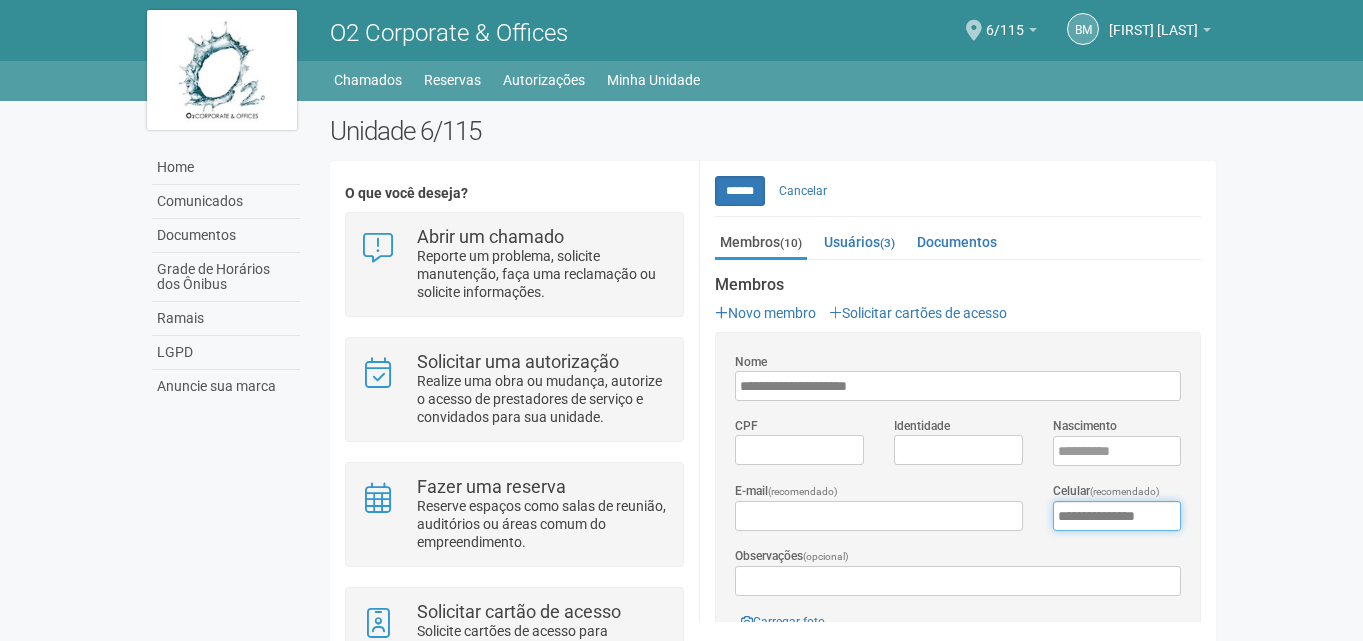 click on "**********" at bounding box center (1117, 516) 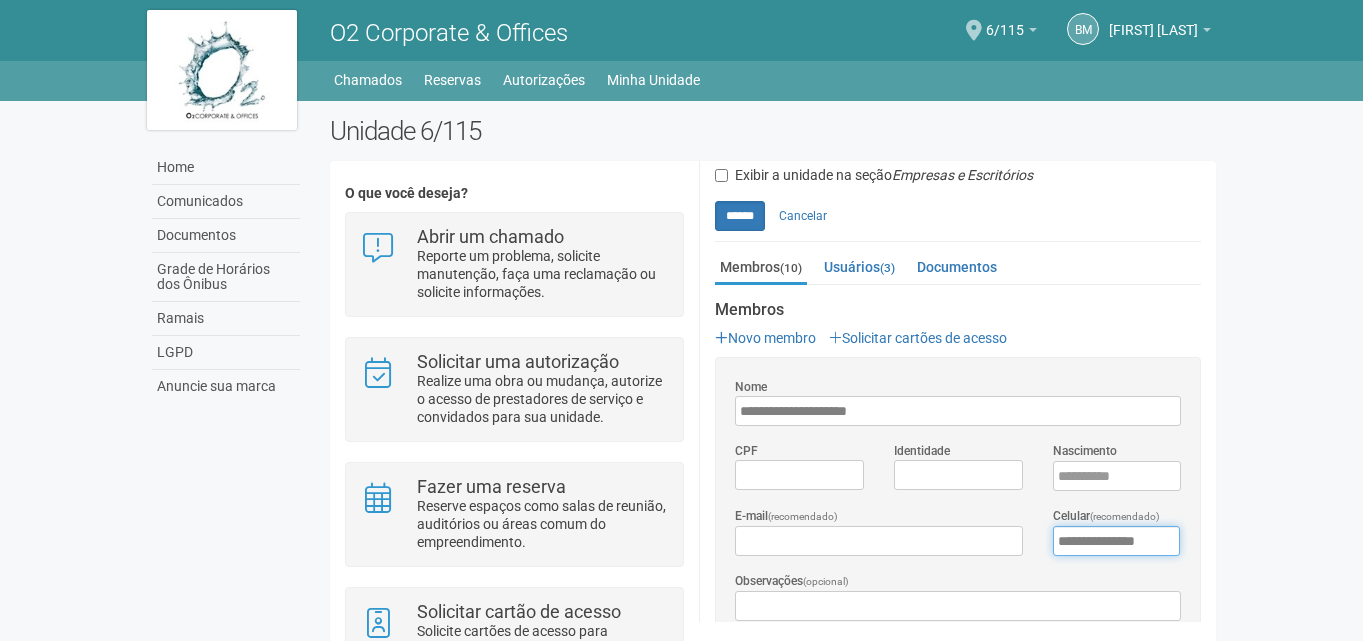 scroll, scrollTop: 828, scrollLeft: 0, axis: vertical 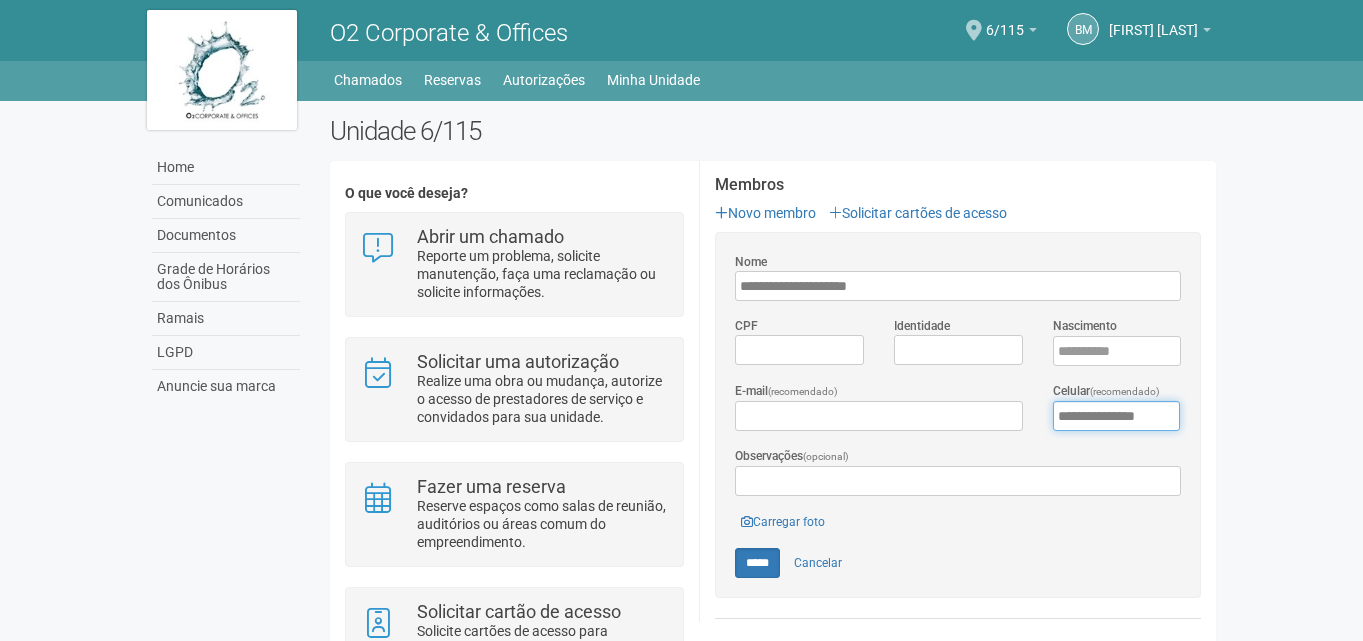 type on "**********" 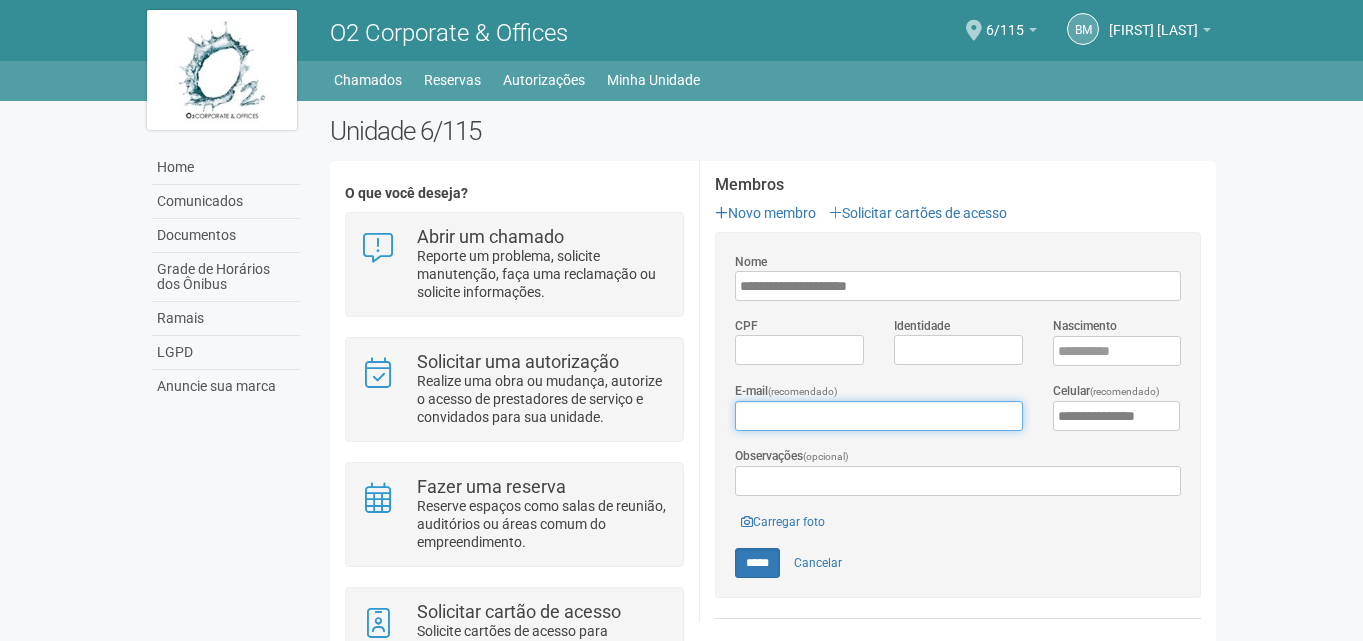click on "E-mail  (recomendado)" at bounding box center (878, 416) 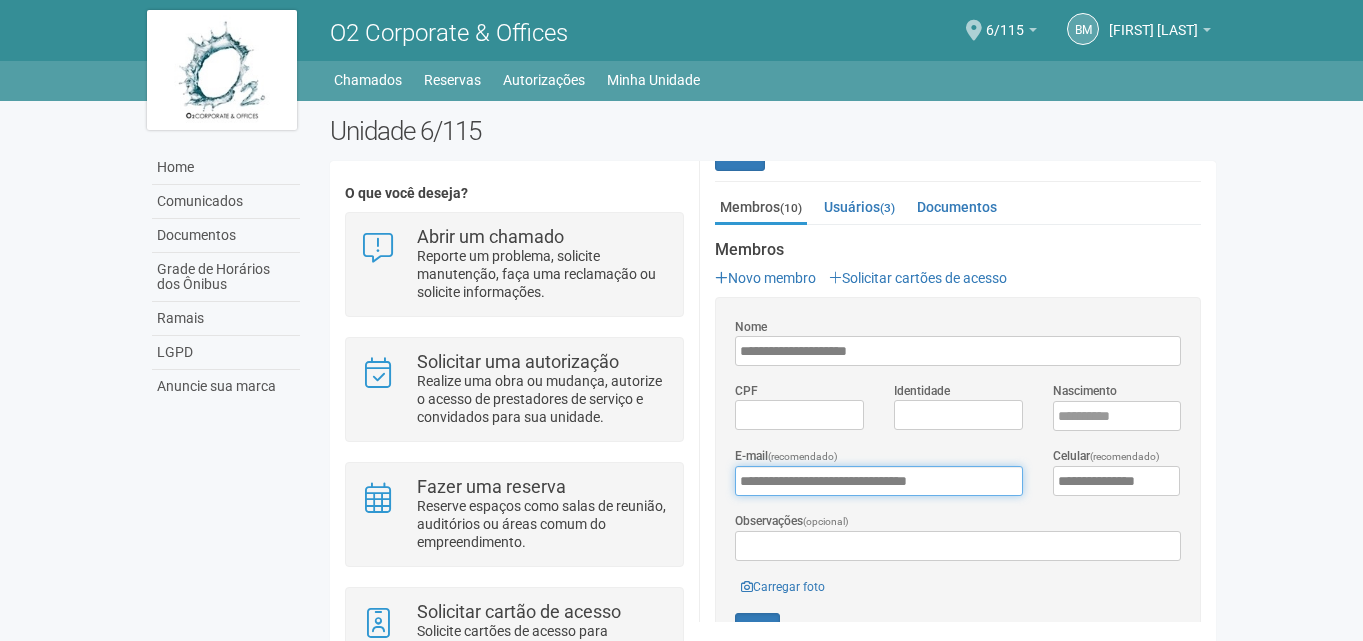scroll, scrollTop: 728, scrollLeft: 0, axis: vertical 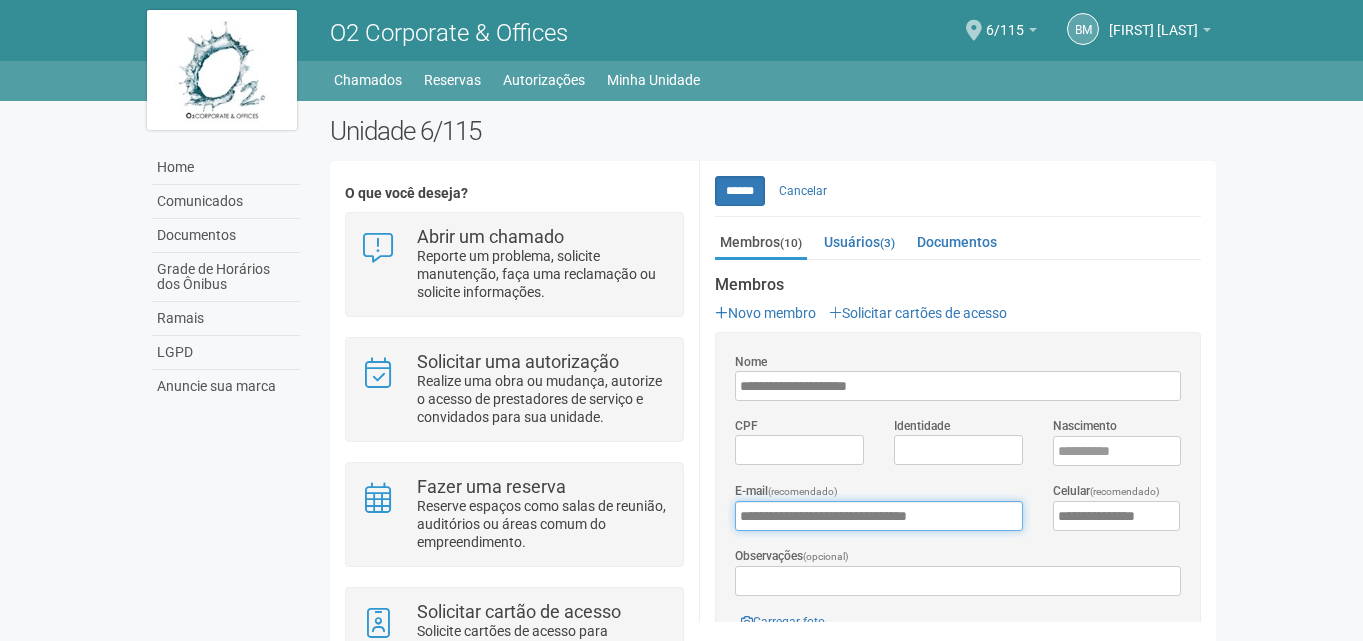 type on "**********" 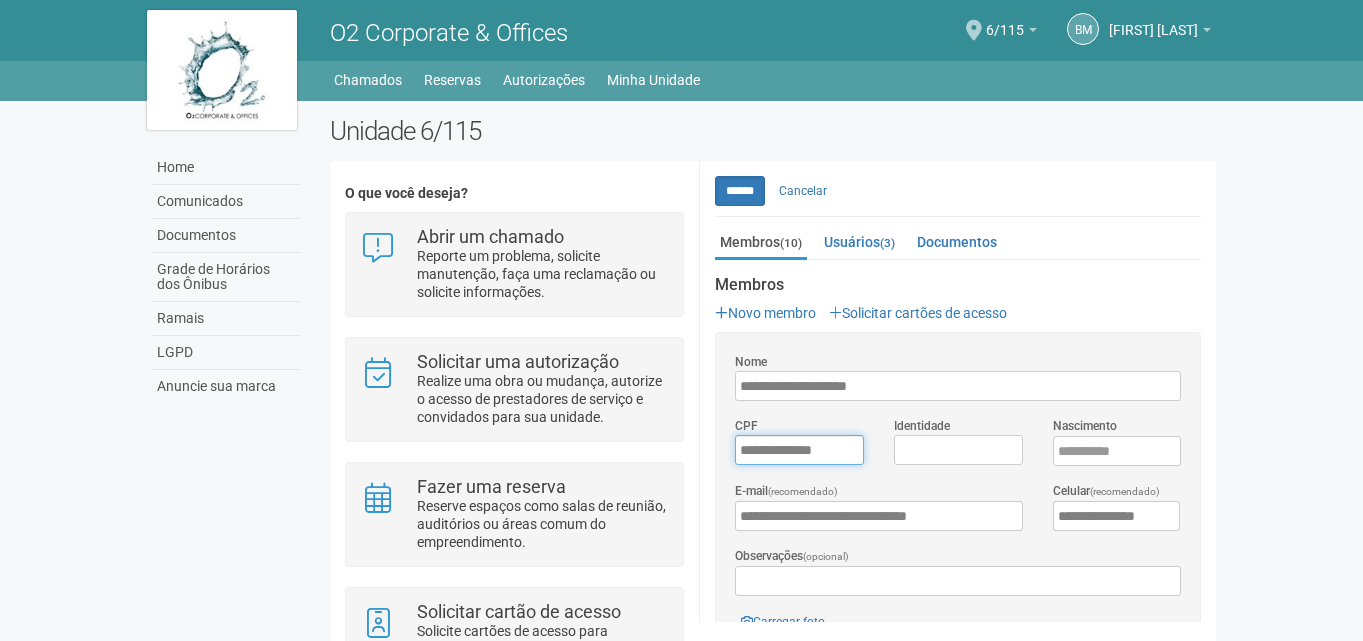 click on "*********" at bounding box center [799, 450] 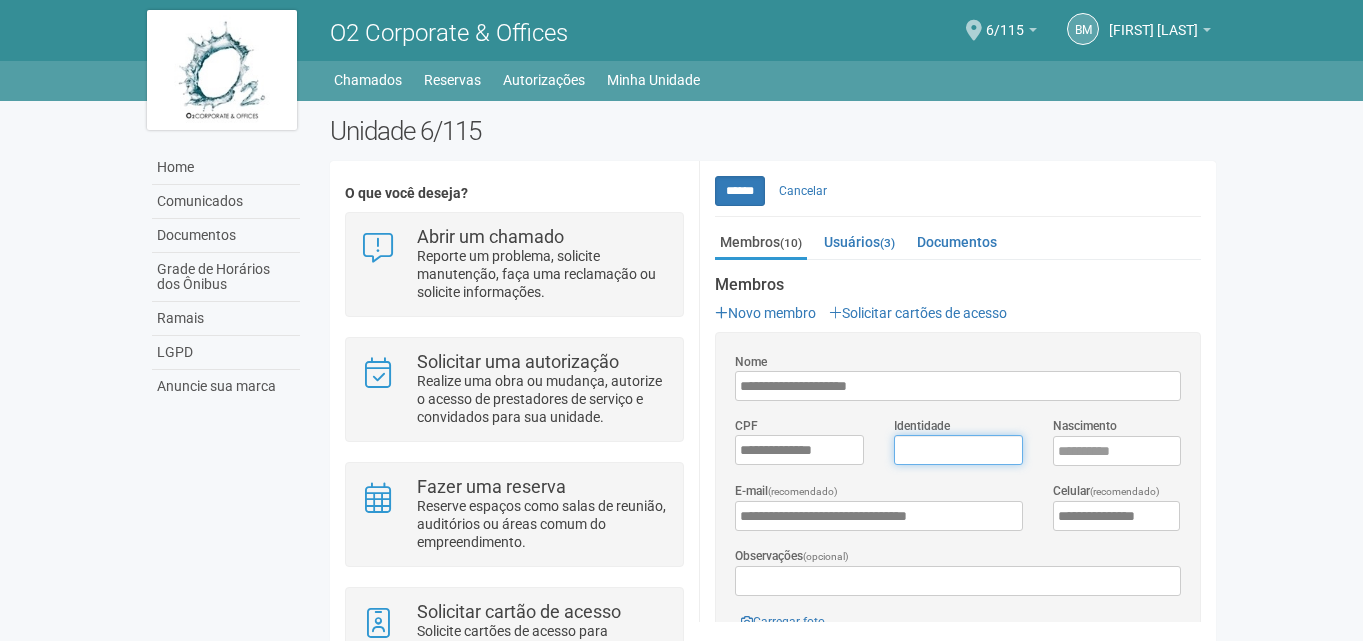 click on "Identidade" at bounding box center [958, 450] 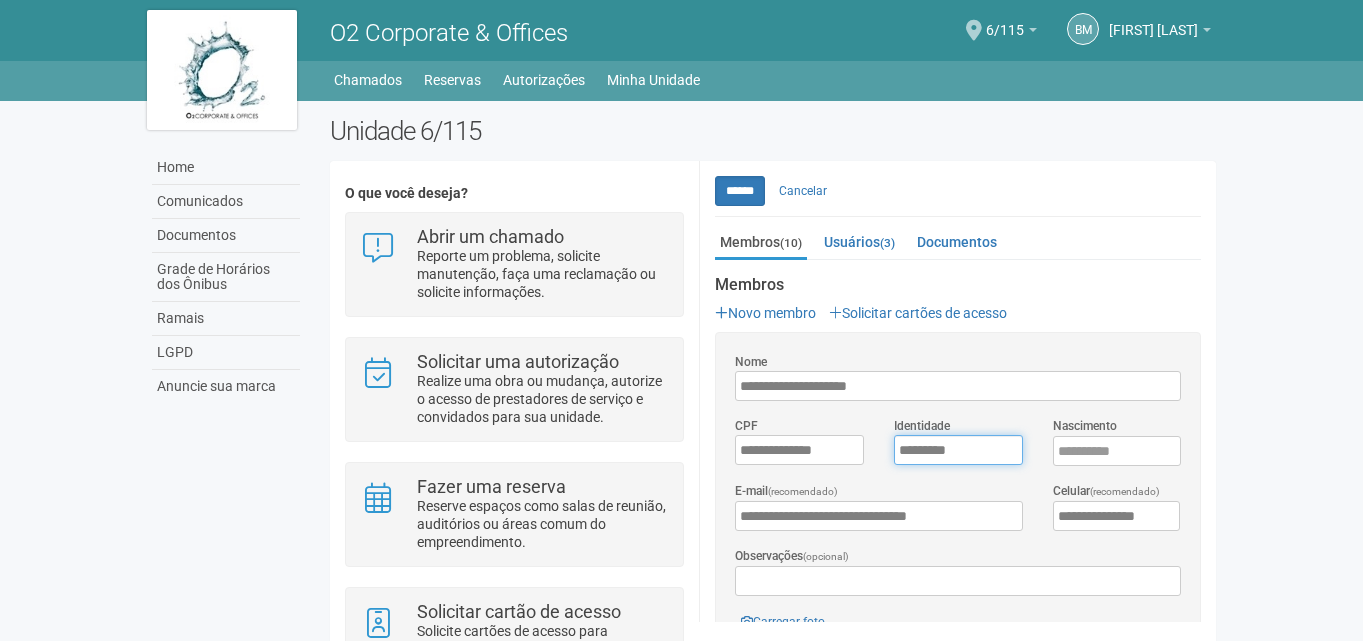 type on "*********" 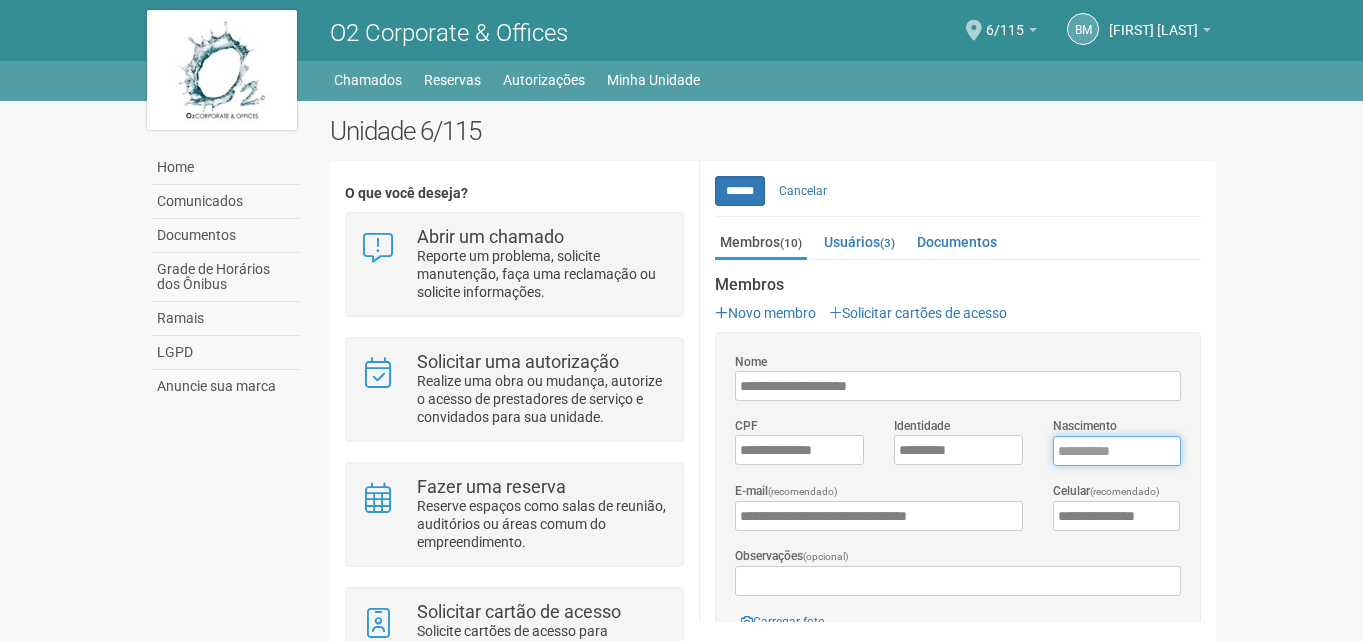 type on "****" 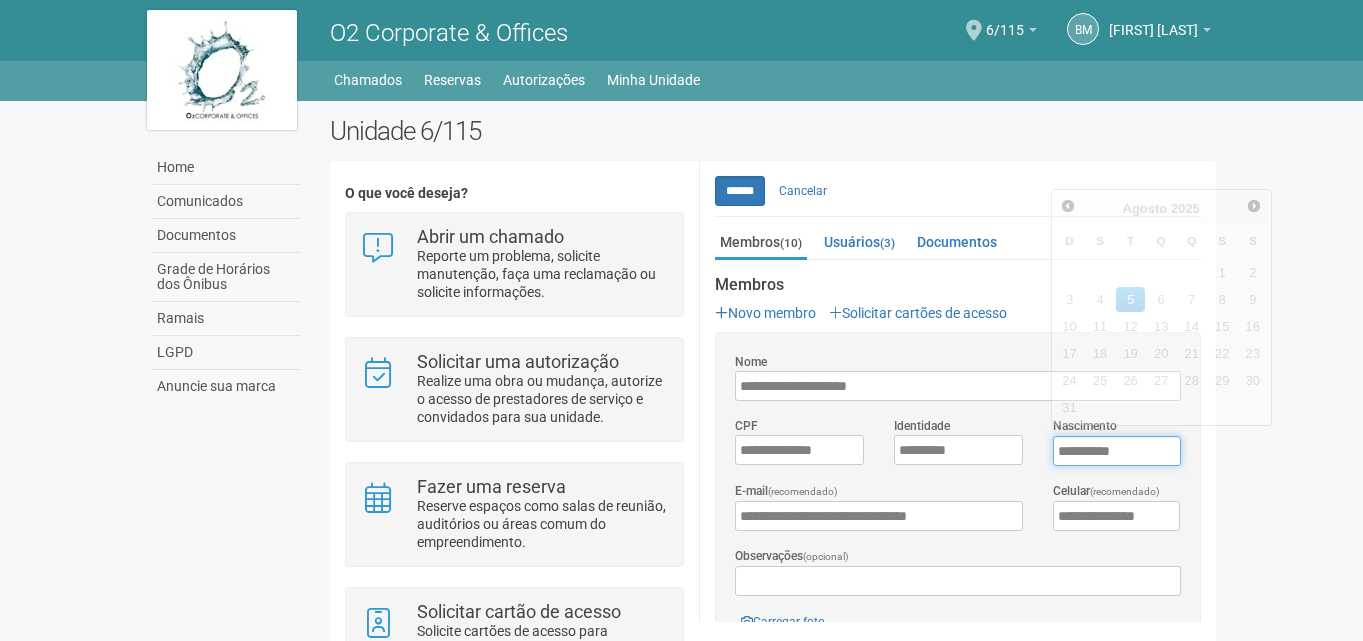 click on "****" at bounding box center (1117, 451) 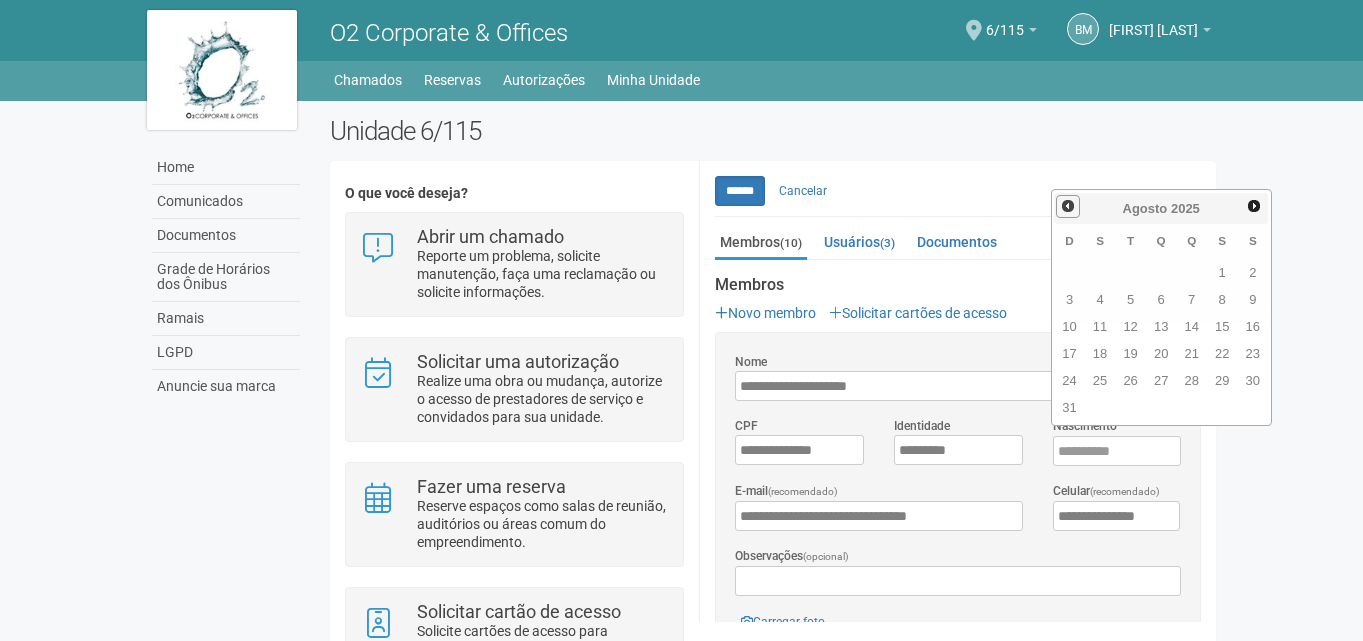 click on "Anterior" at bounding box center [1068, 206] 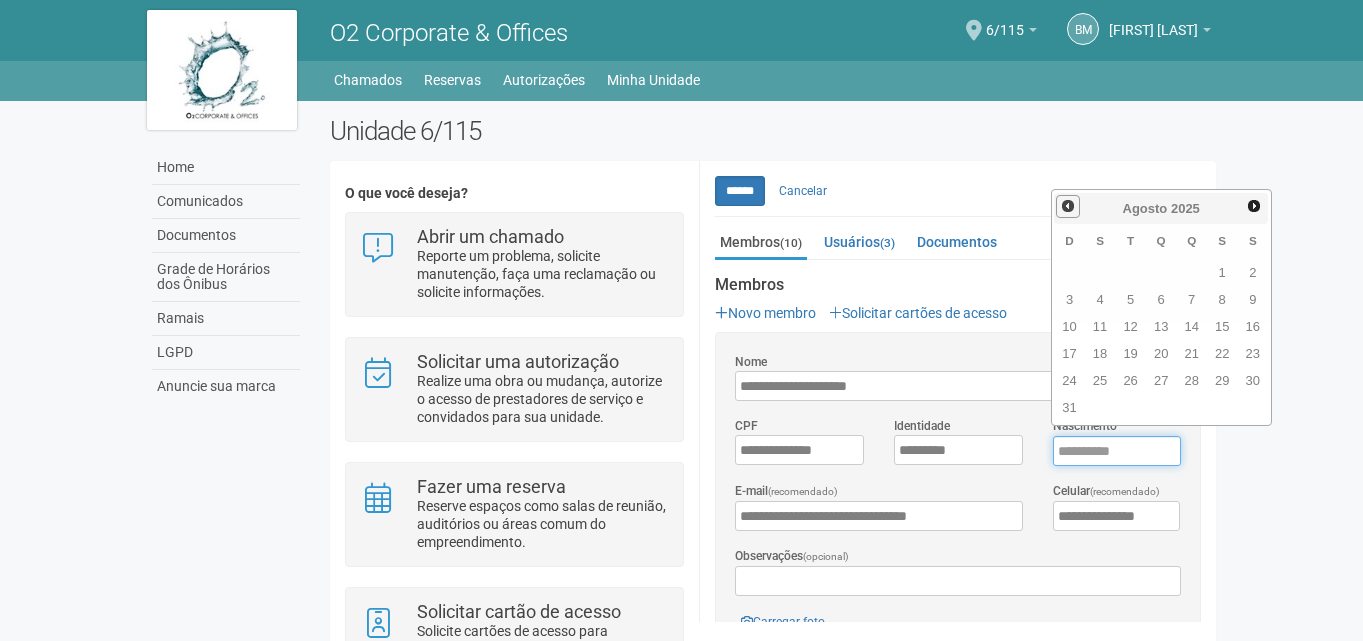 type on "****" 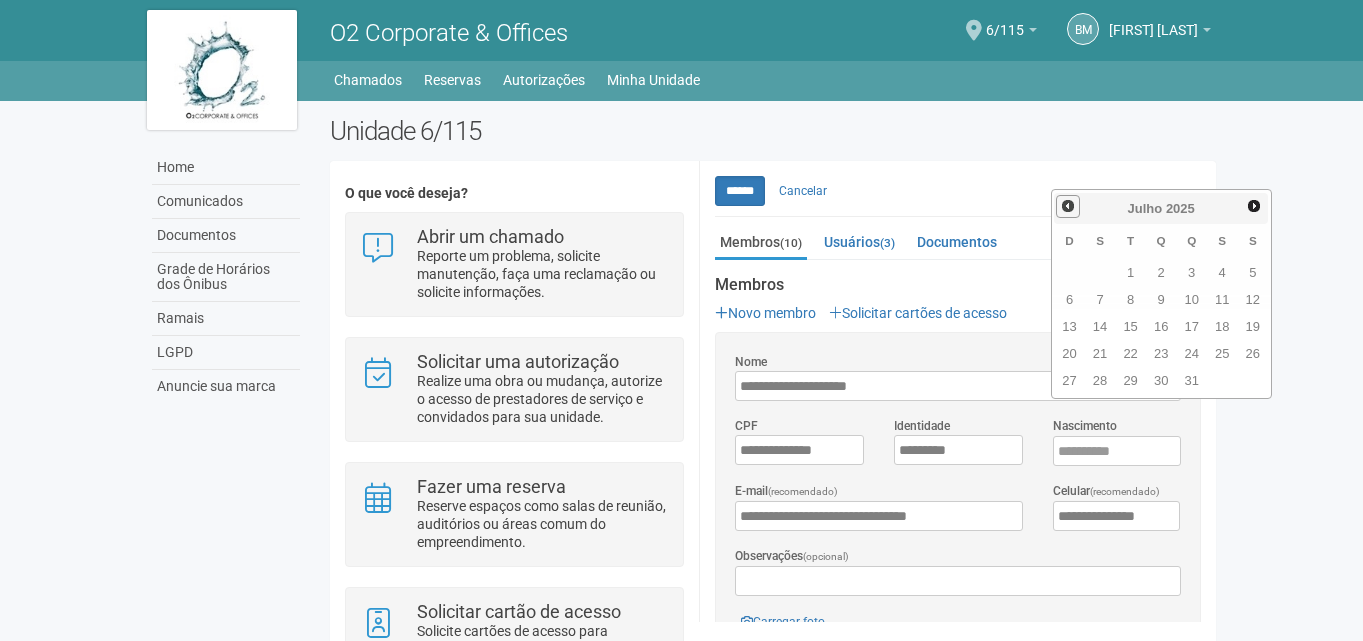 click on "Anterior" at bounding box center [1068, 206] 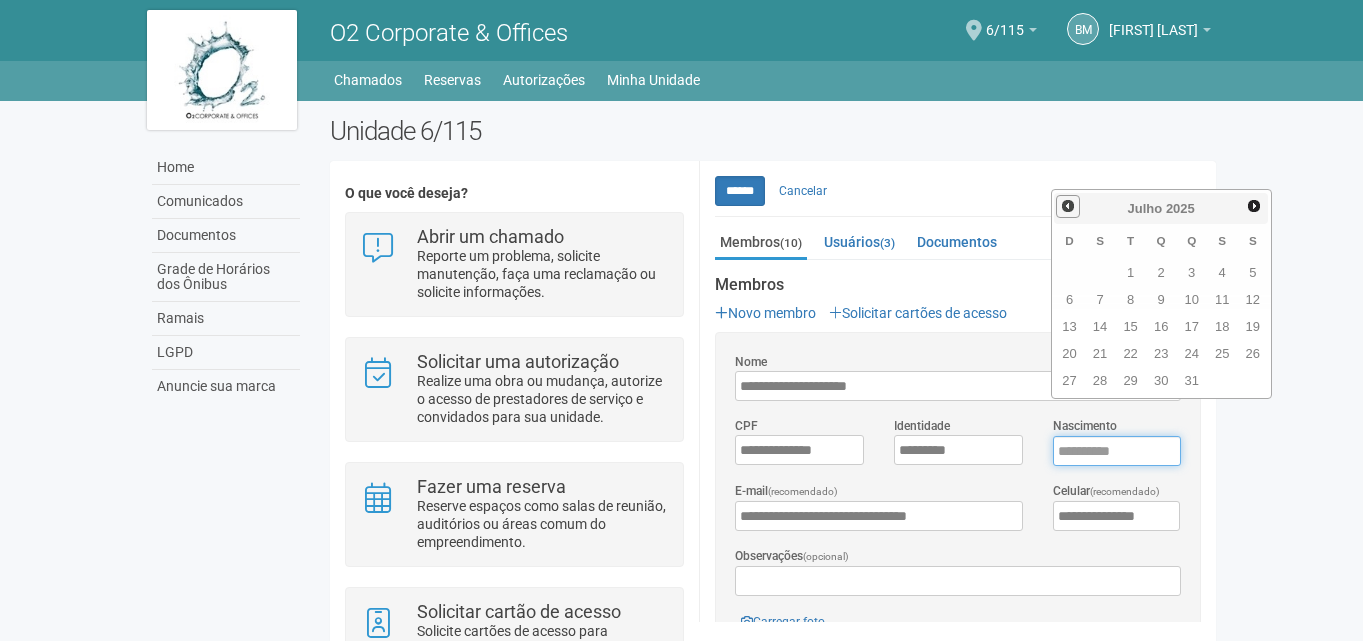 type on "****" 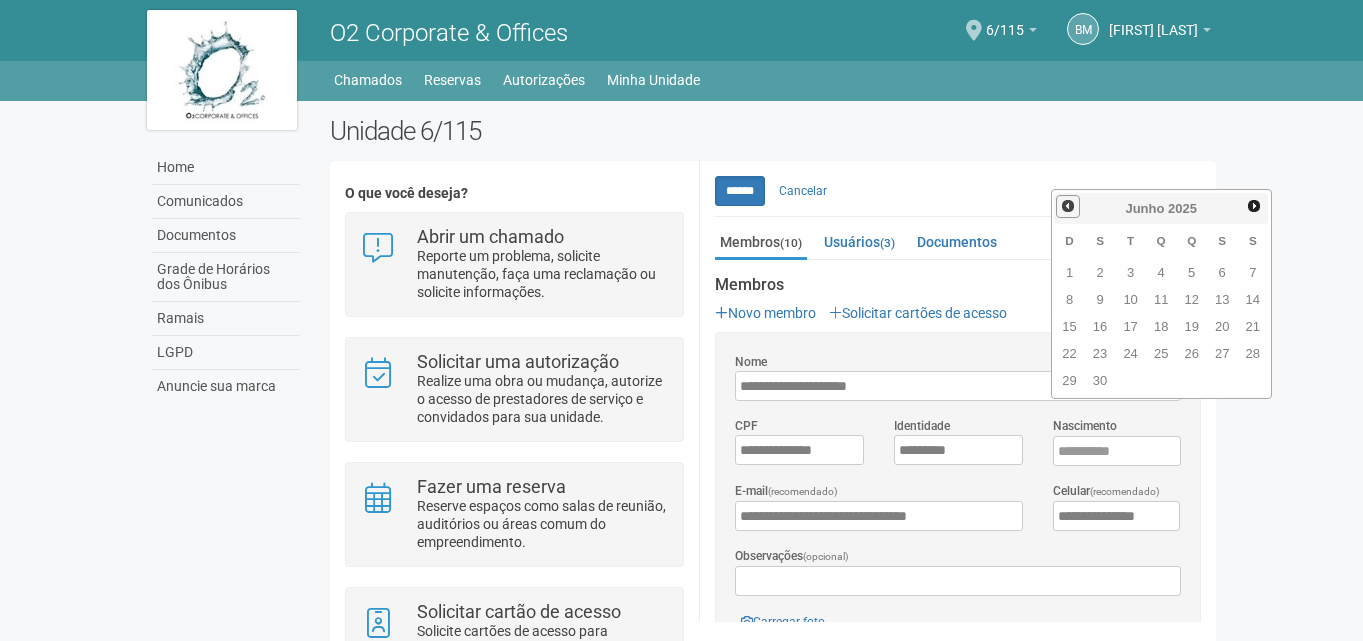 click on "Anterior" at bounding box center [1068, 206] 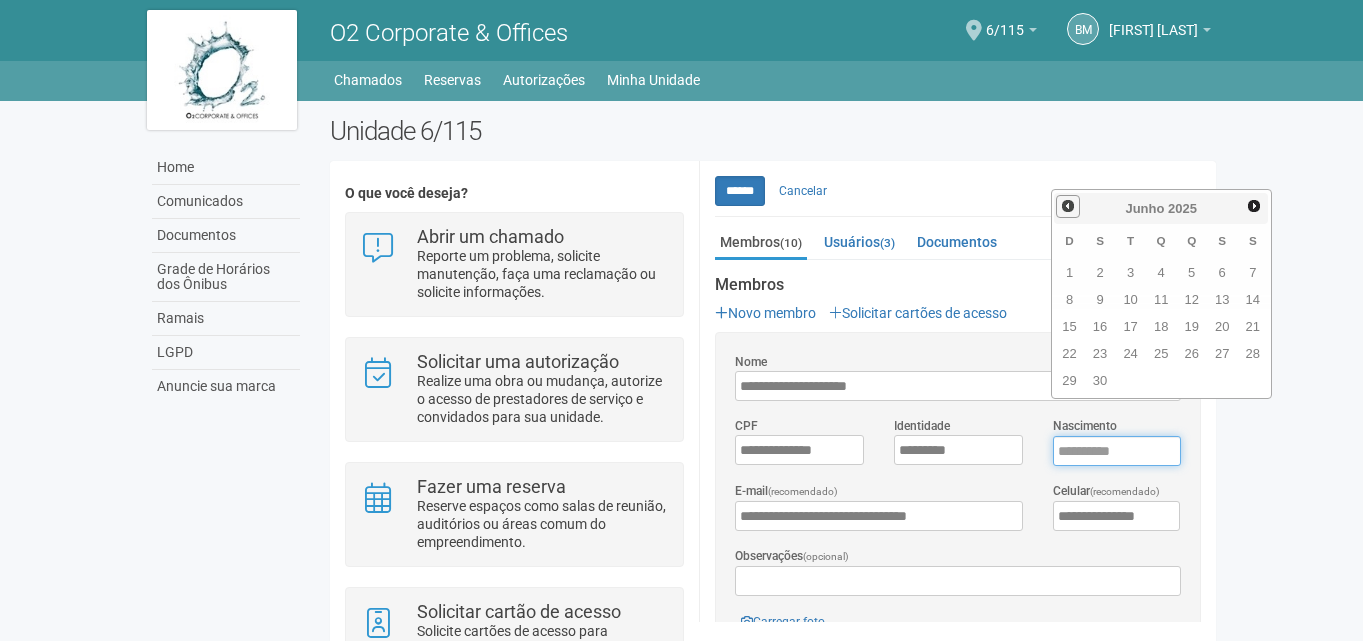 type on "****" 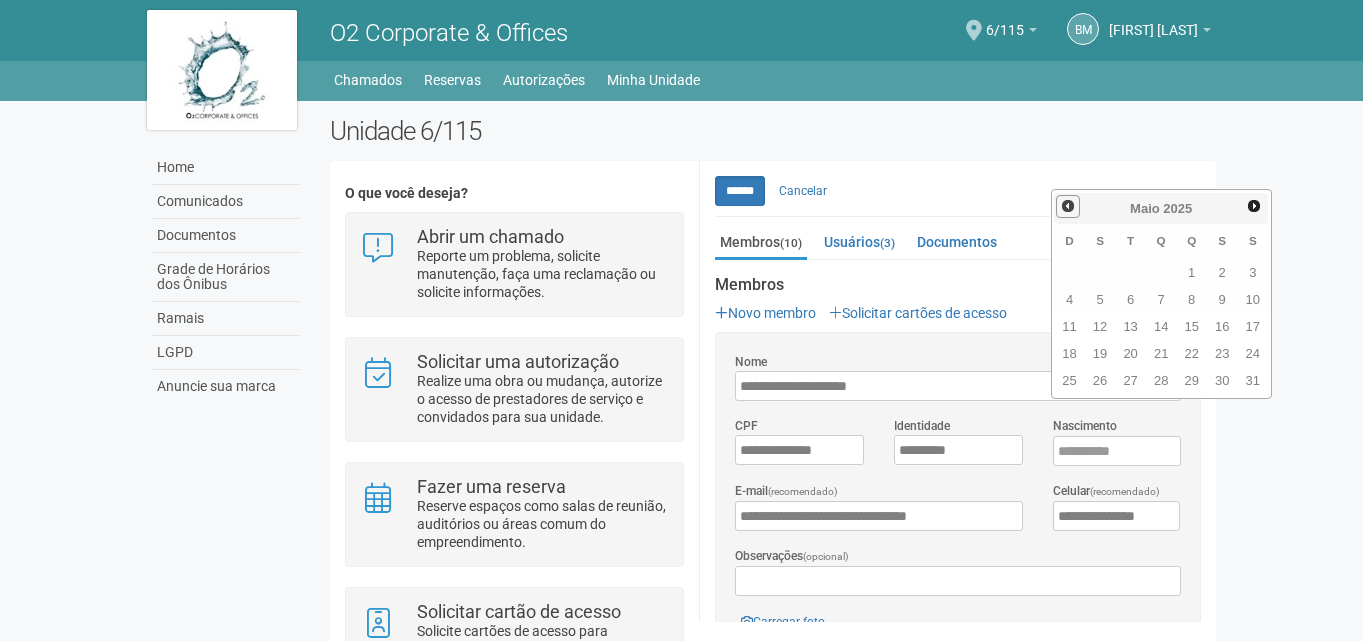 click on "Anterior" at bounding box center [1068, 206] 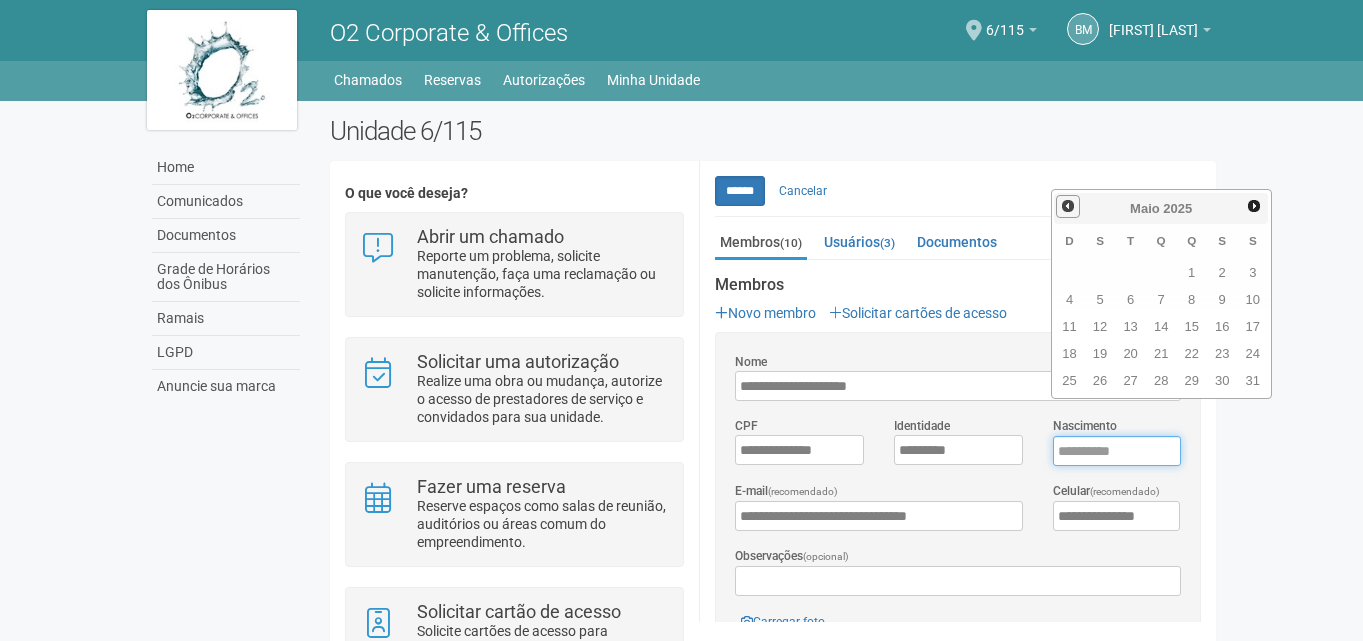 type on "****" 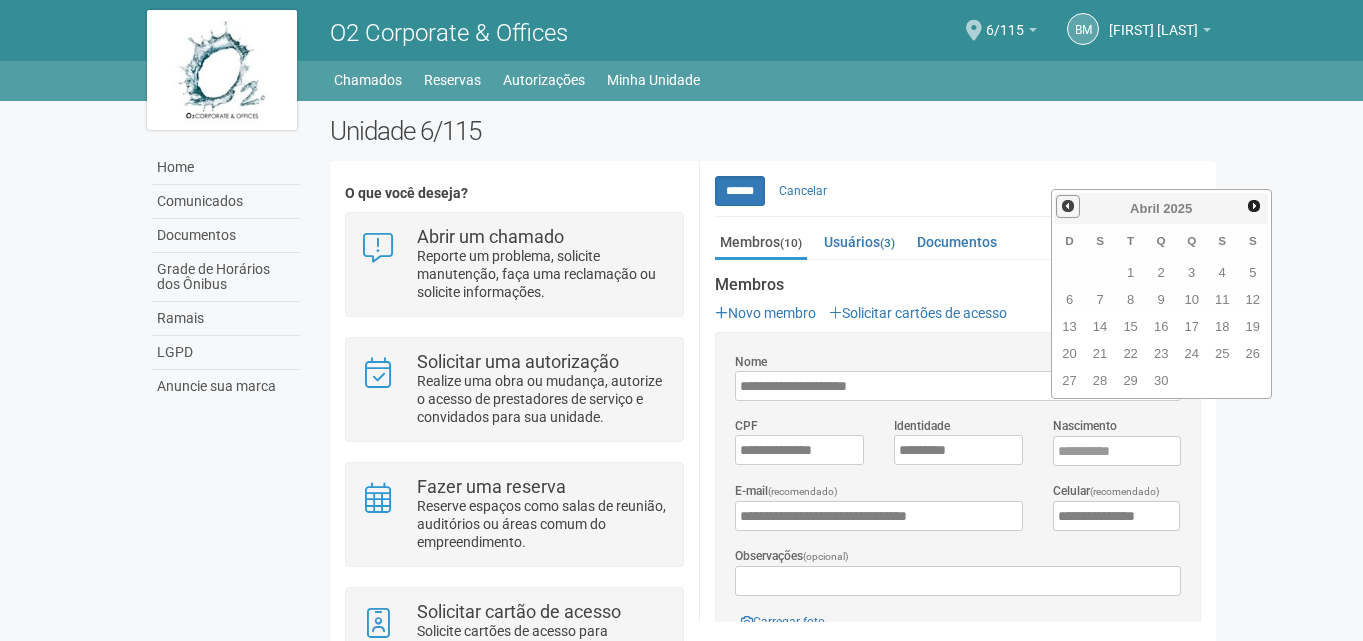 click on "Anterior" at bounding box center [1068, 206] 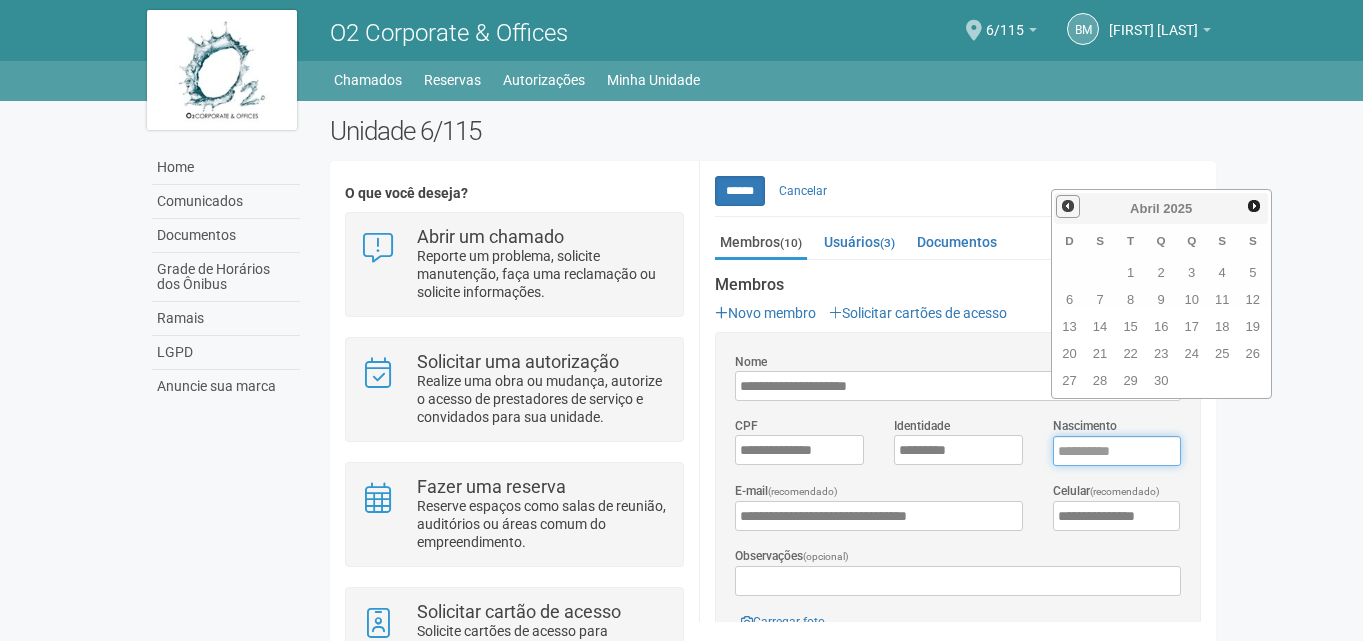 type on "****" 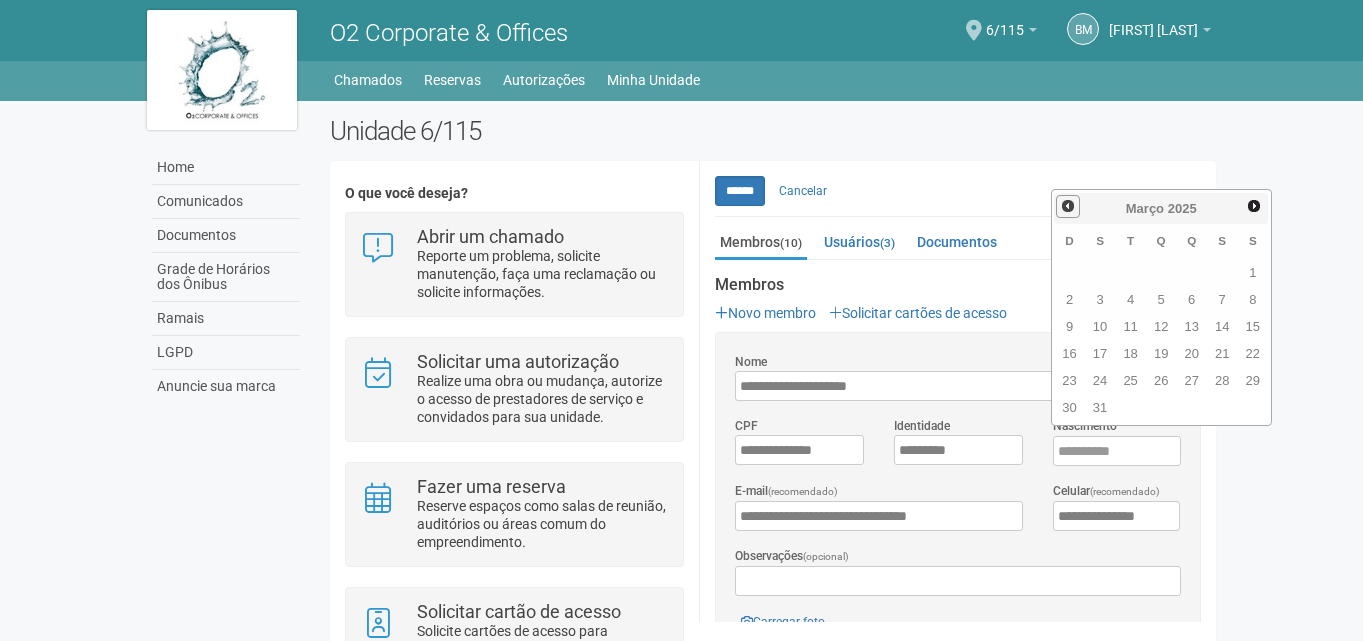 click on "Anterior" at bounding box center (1068, 206) 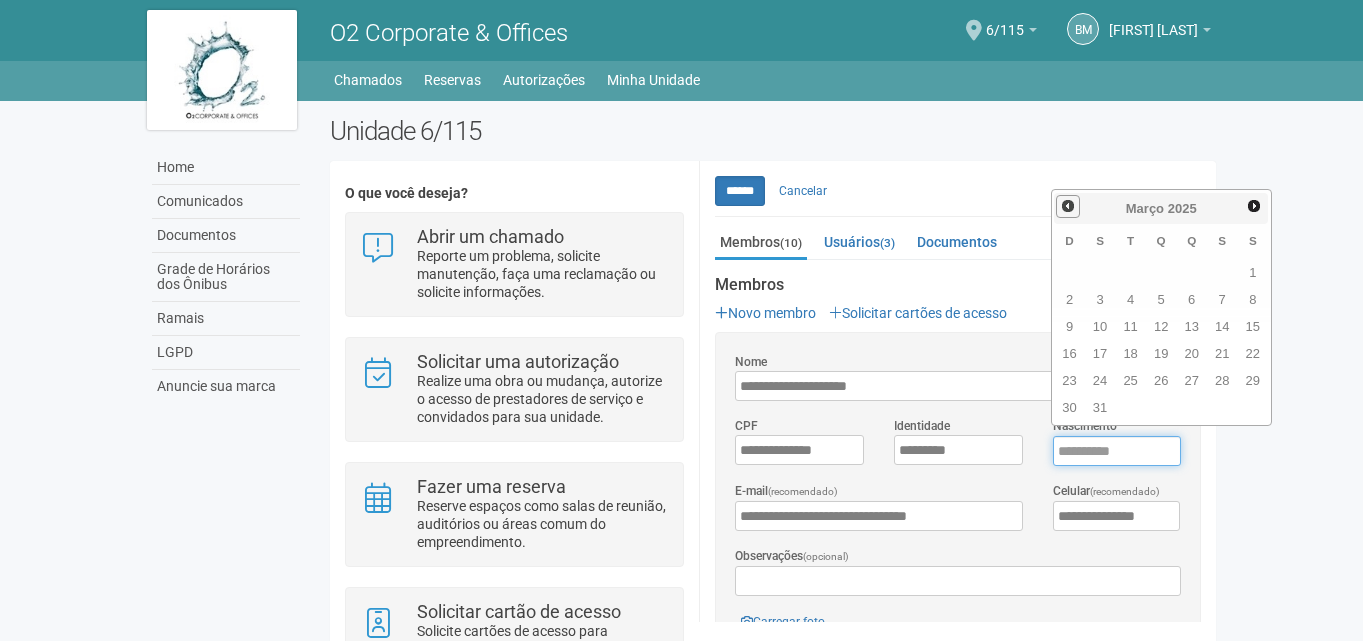 type on "****" 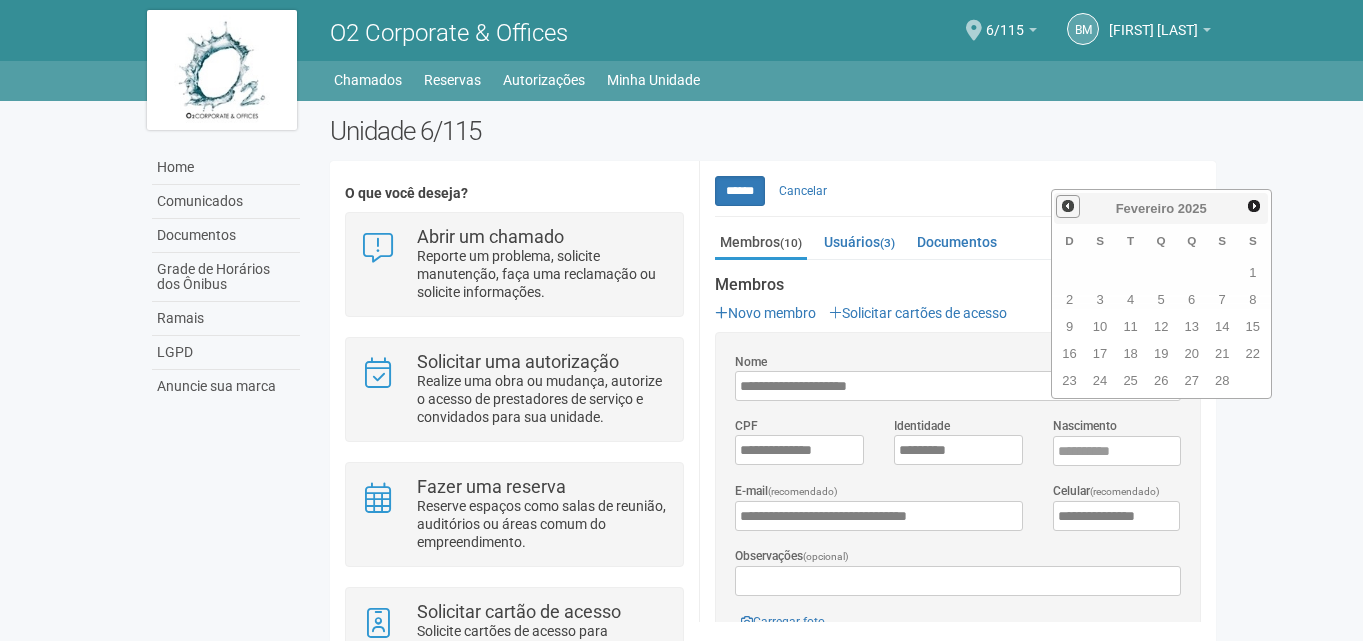 click on "Anterior" at bounding box center [1068, 206] 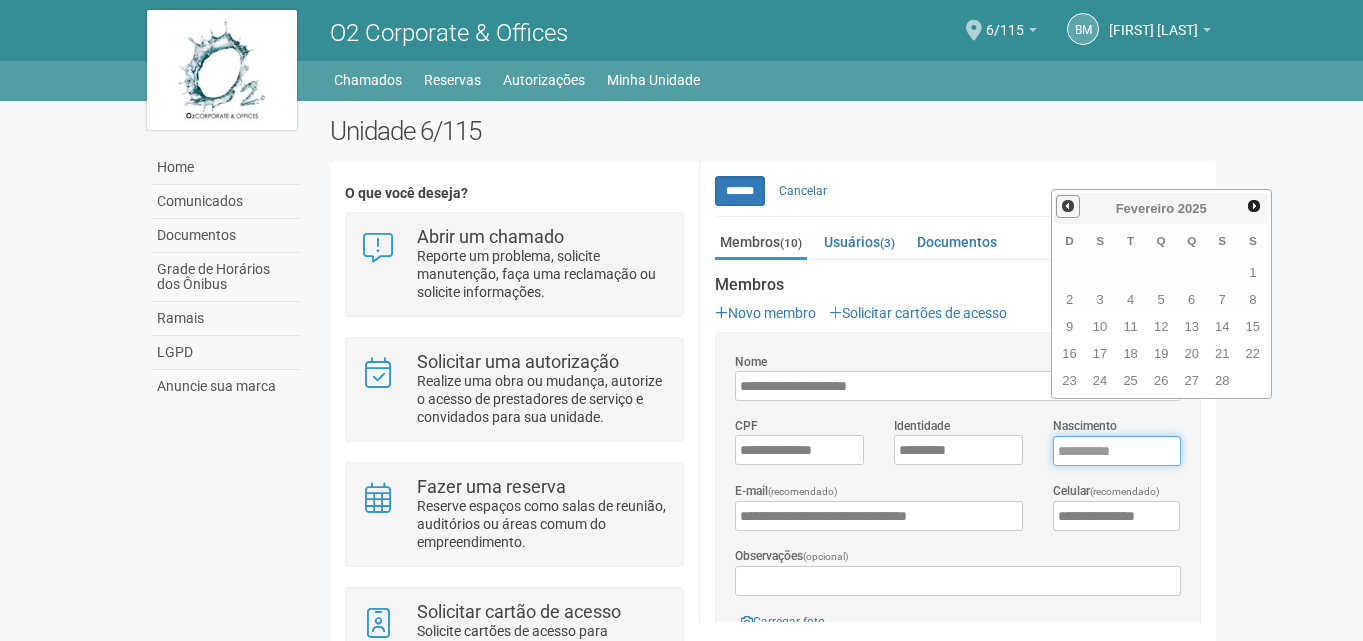 type on "****" 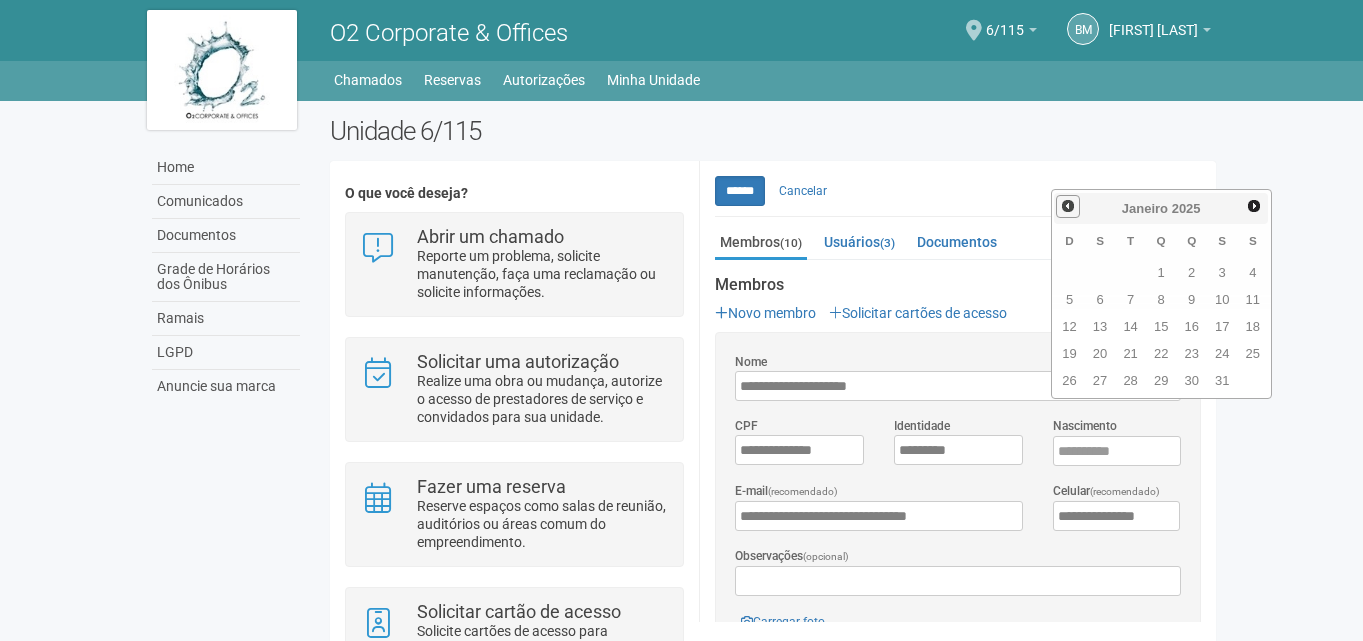 click on "Anterior" at bounding box center (1068, 206) 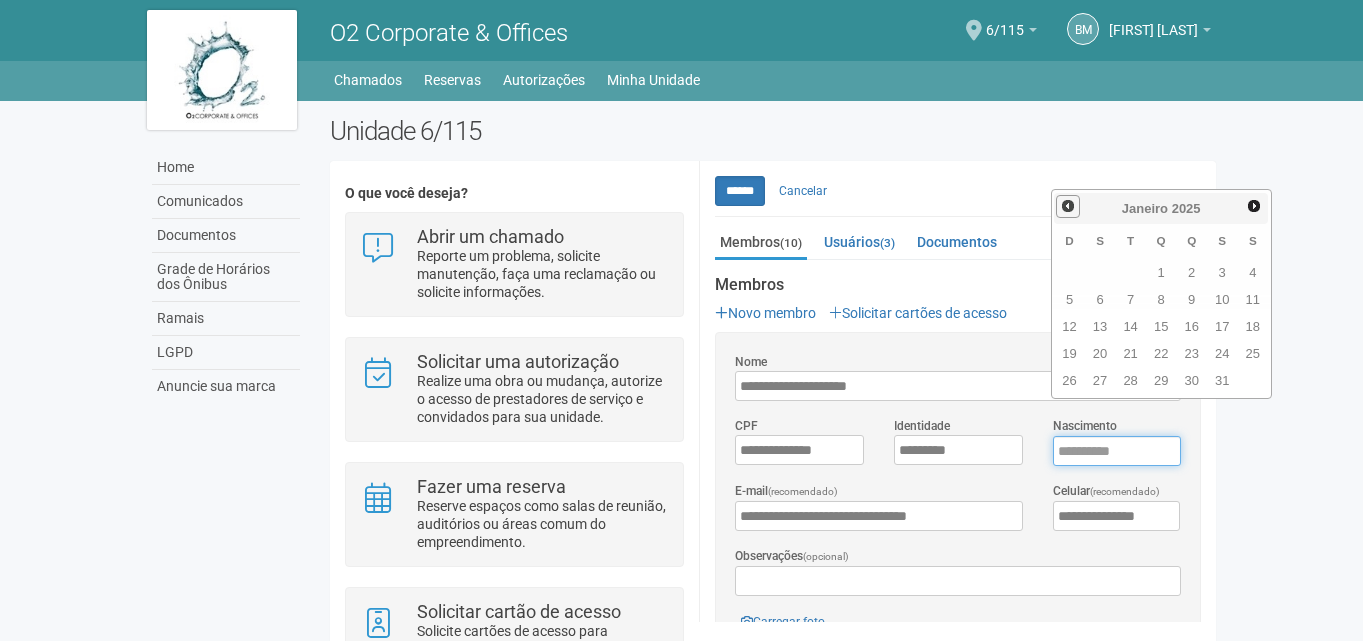 type on "****" 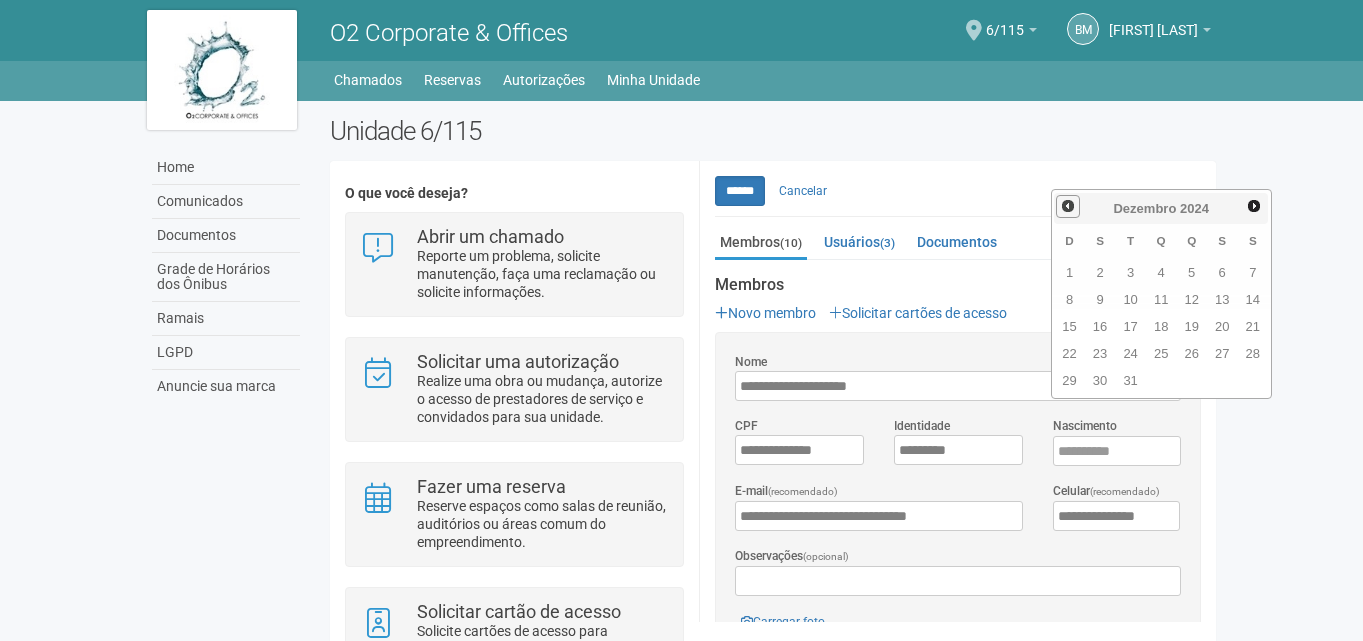click on "Anterior" at bounding box center [1068, 206] 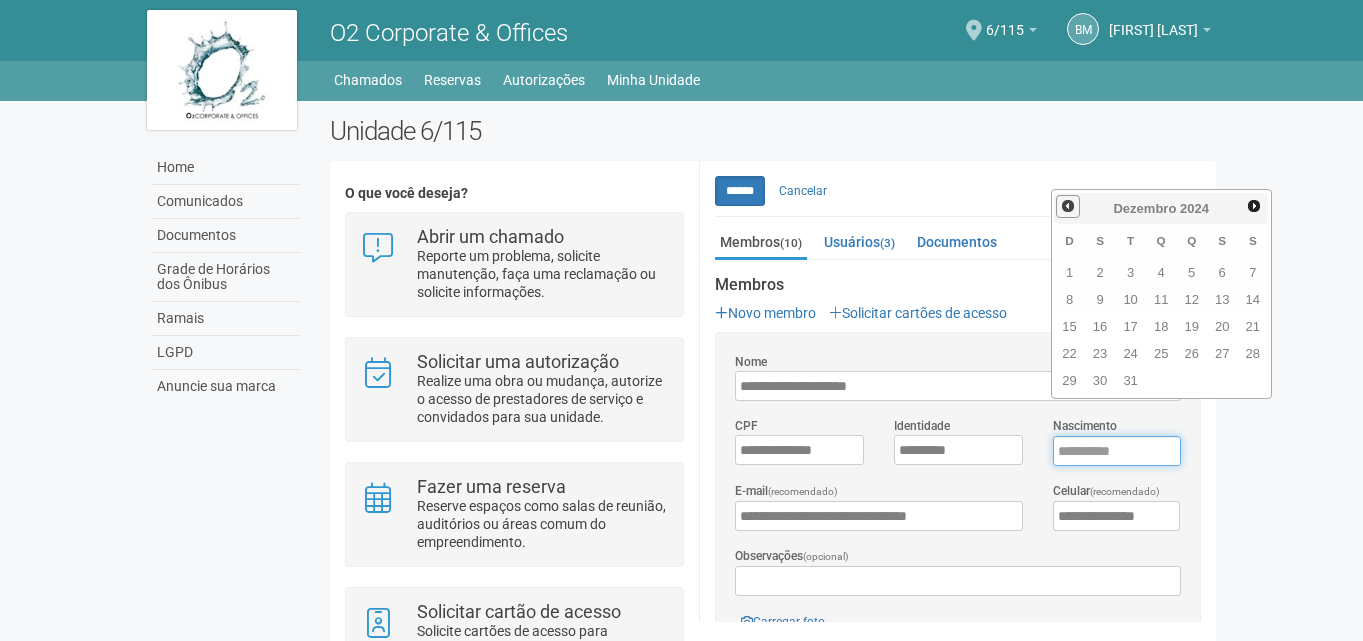 type on "****" 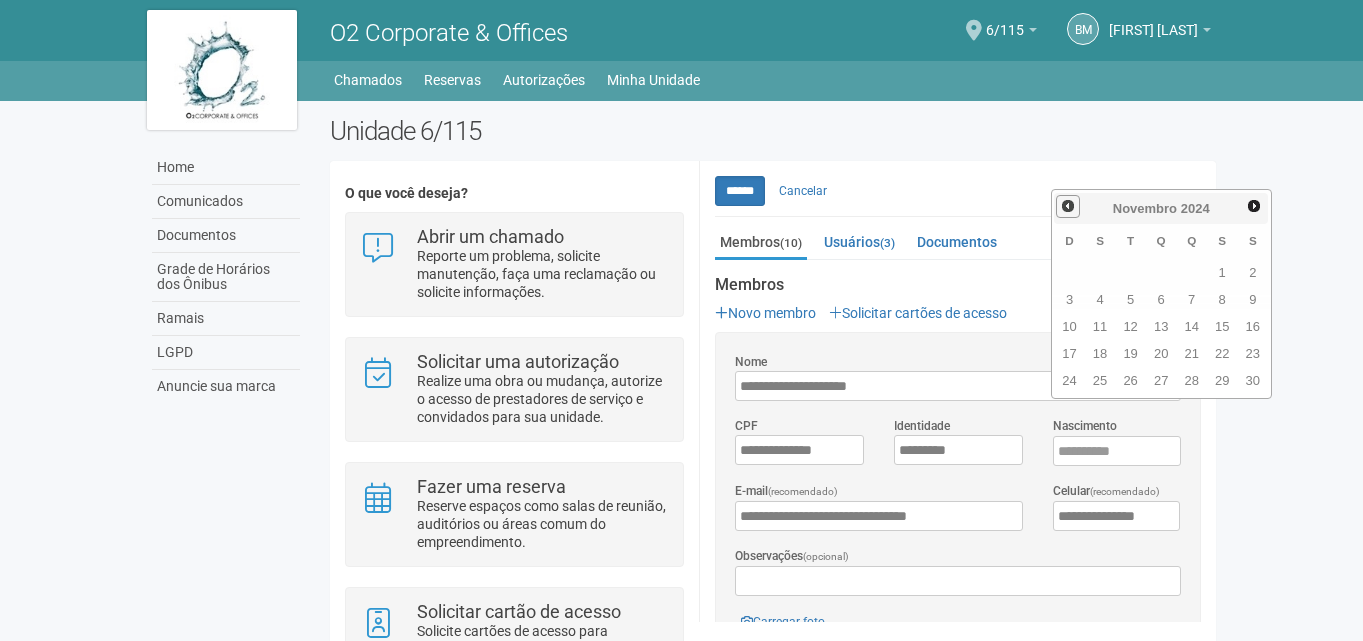 click on "Anterior" at bounding box center (1068, 206) 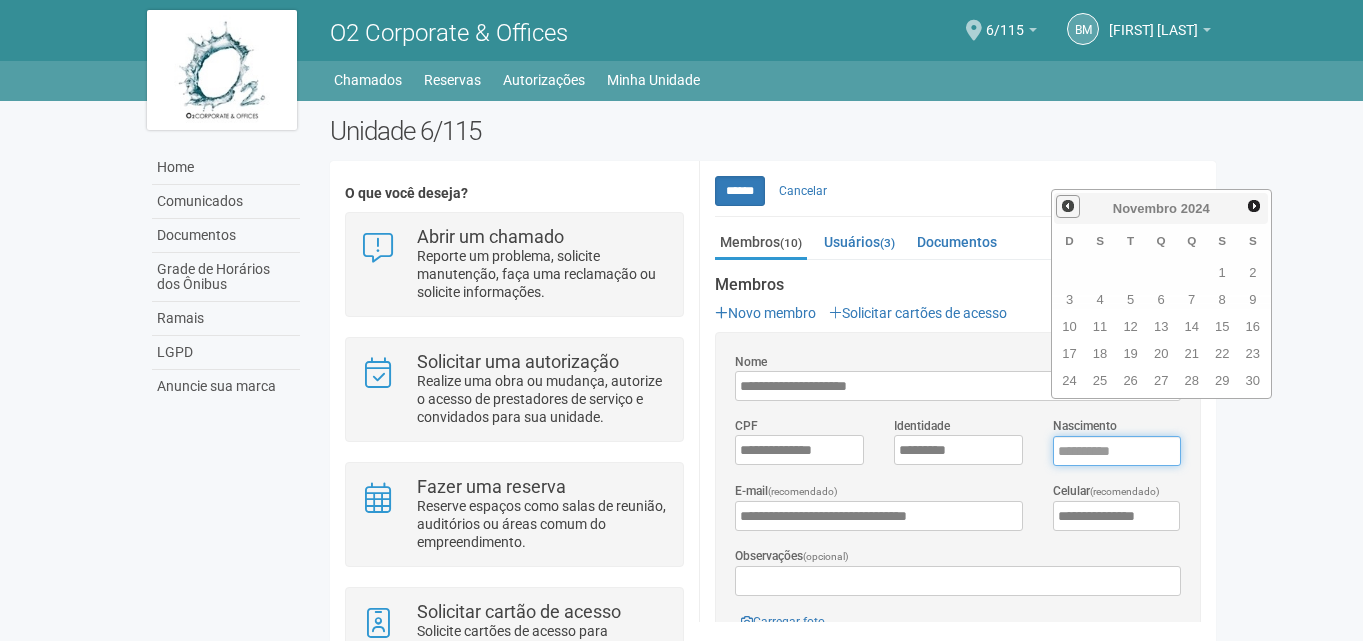 type on "****" 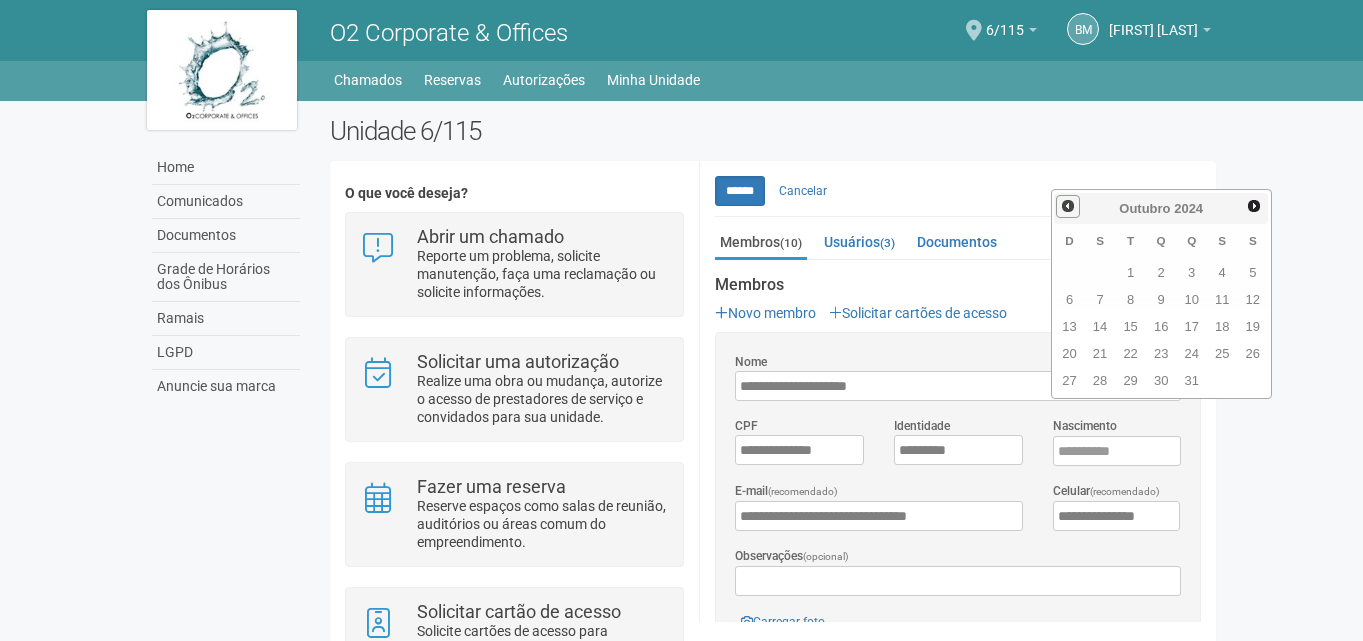 click on "Anterior" at bounding box center (1068, 206) 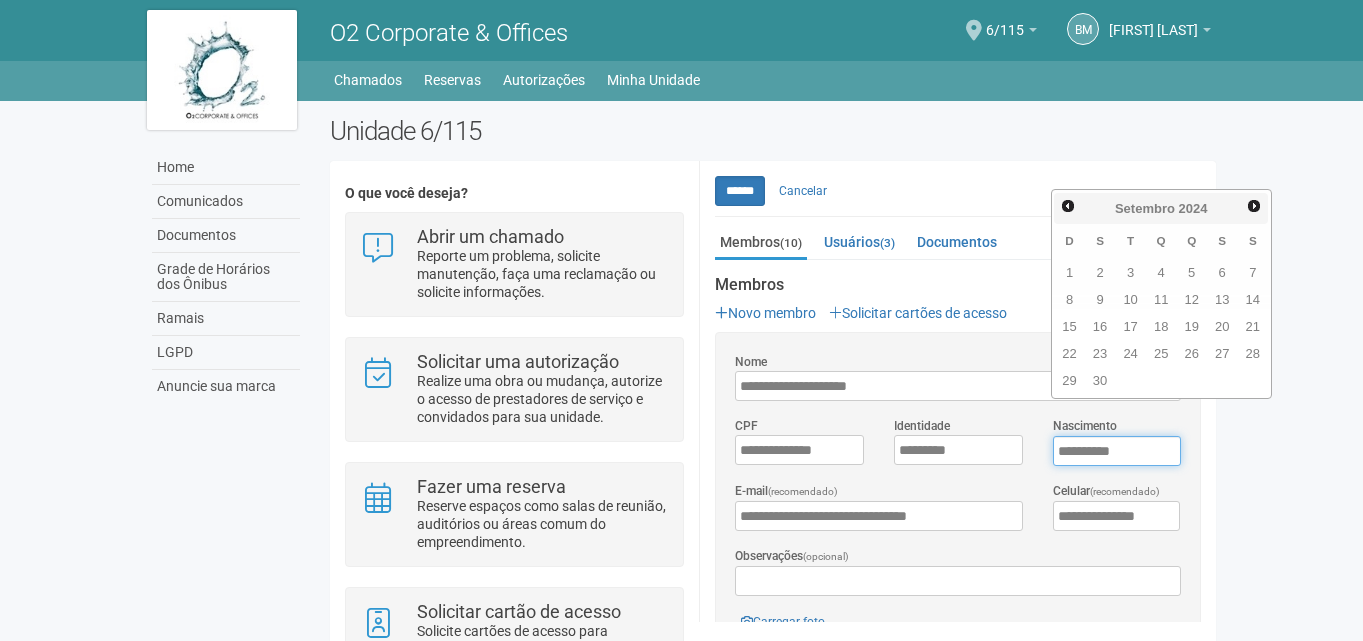drag, startPoint x: 1118, startPoint y: 435, endPoint x: 943, endPoint y: 422, distance: 175.4822 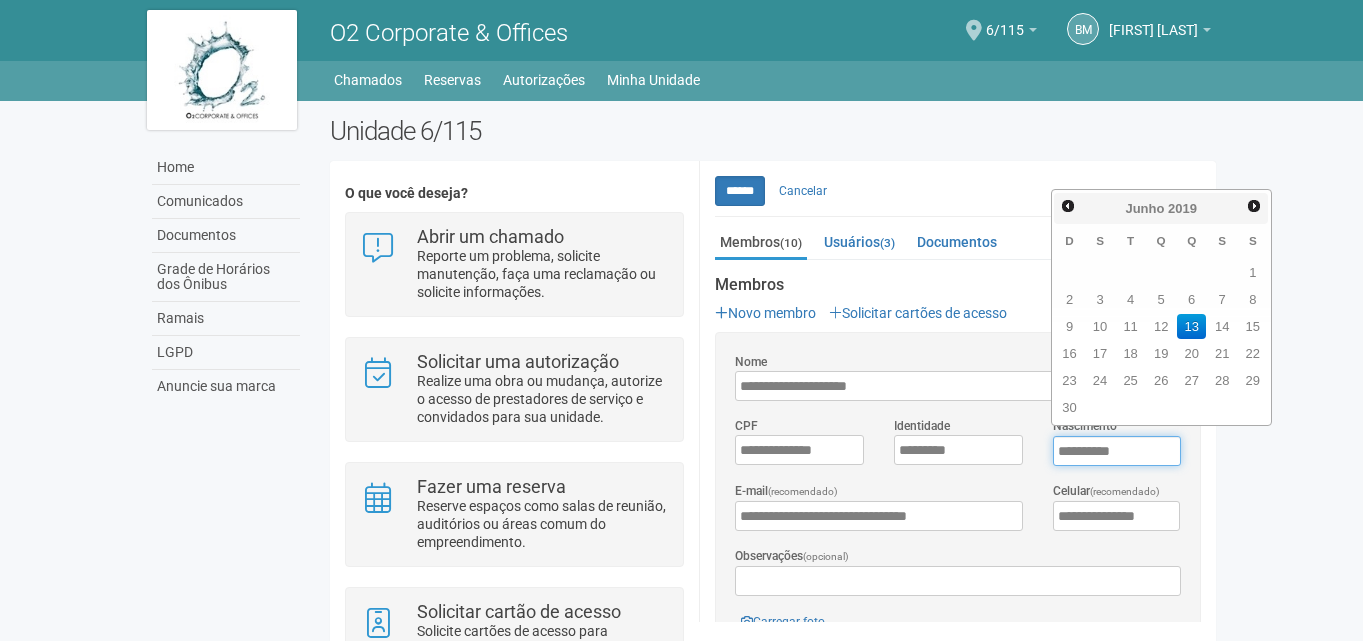 type on "**********" 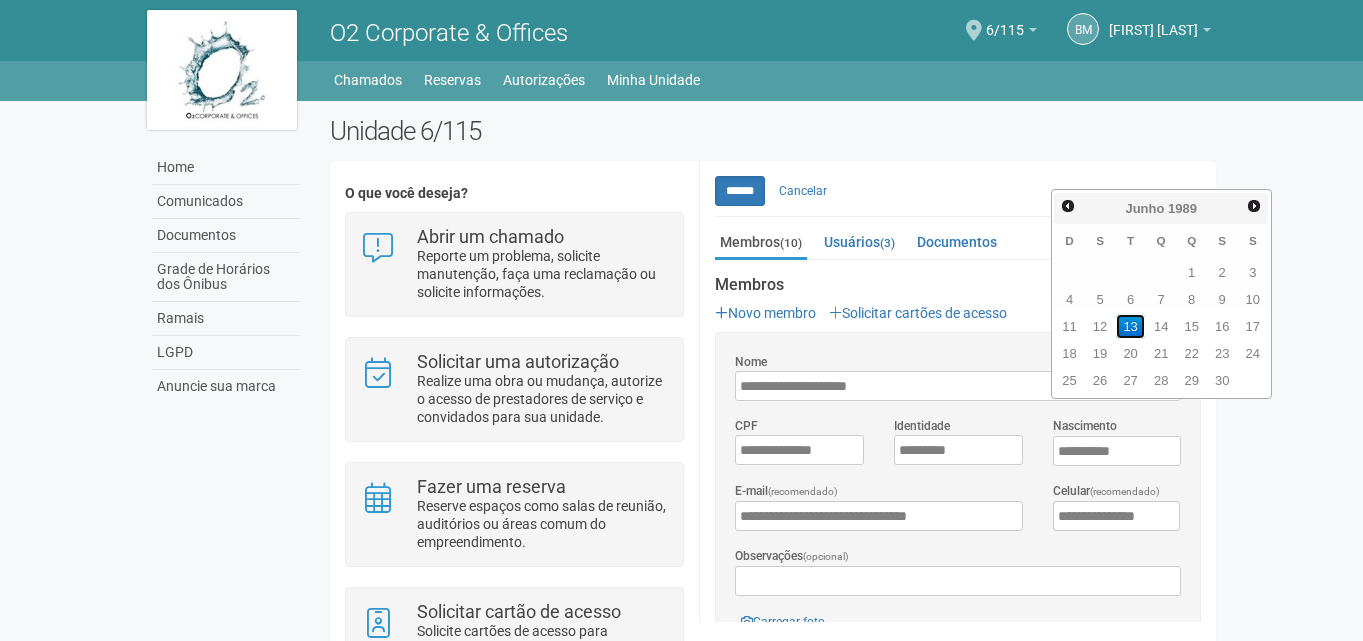 click on "13" at bounding box center (1130, 326) 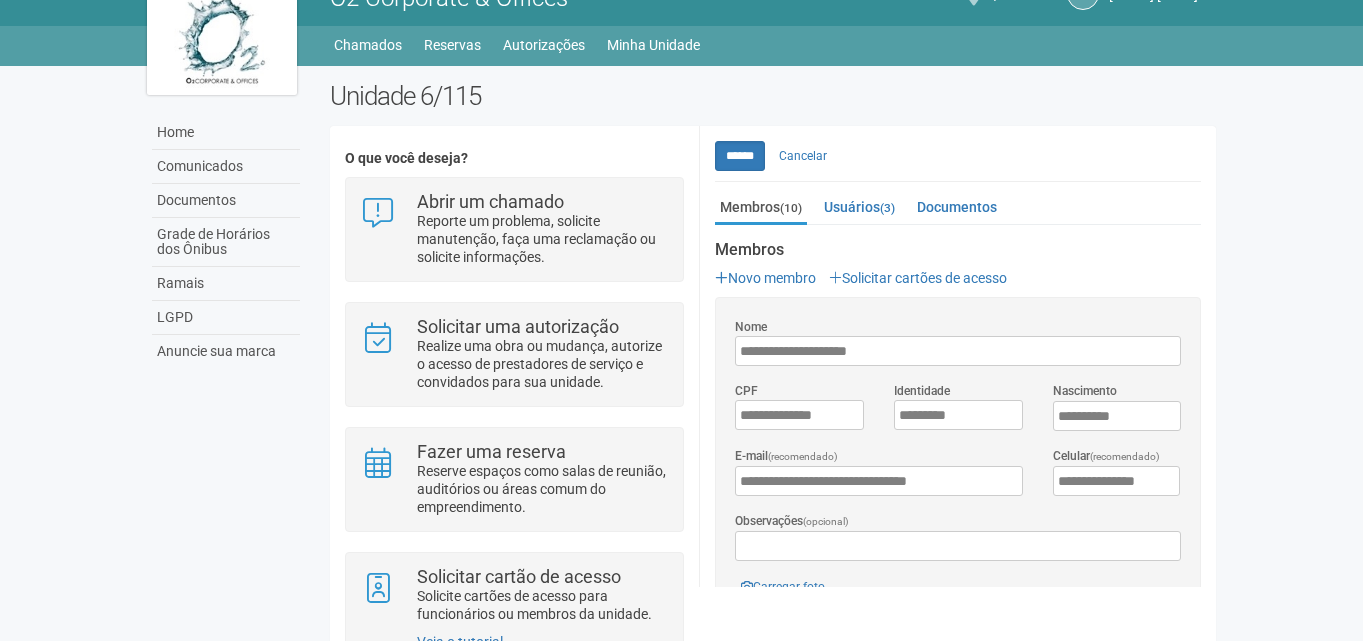scroll, scrollTop: 0, scrollLeft: 0, axis: both 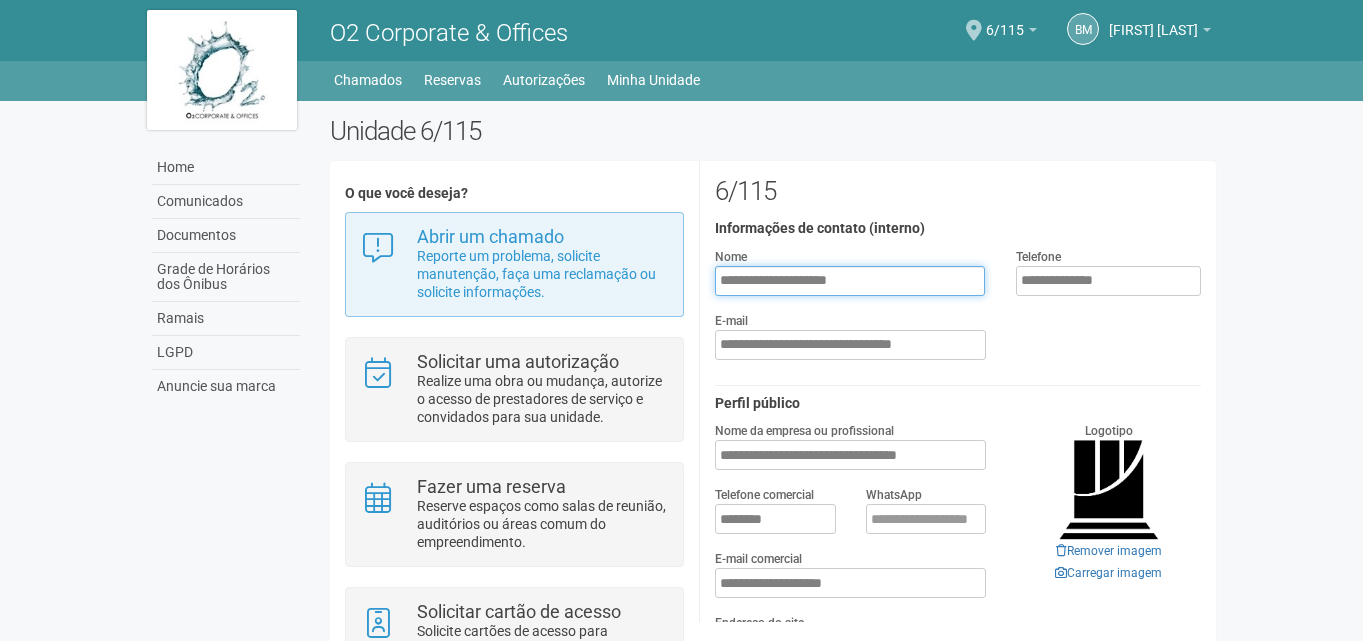 drag, startPoint x: 873, startPoint y: 276, endPoint x: 666, endPoint y: 269, distance: 207.11832 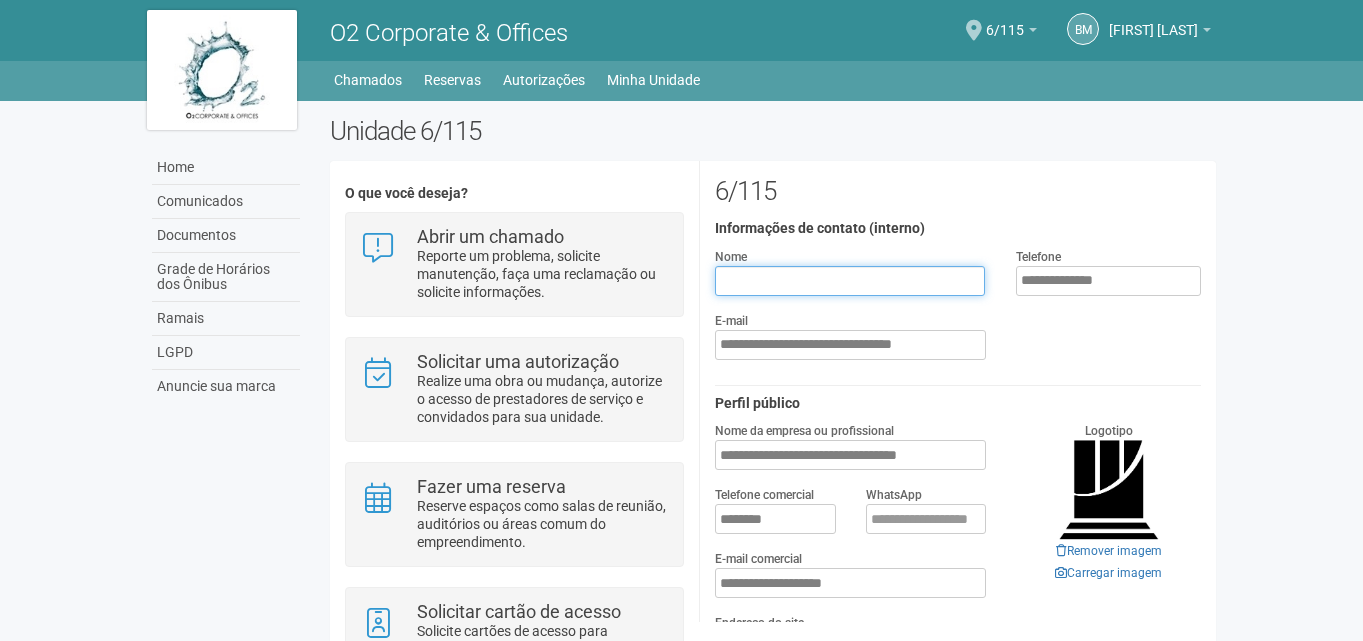 type 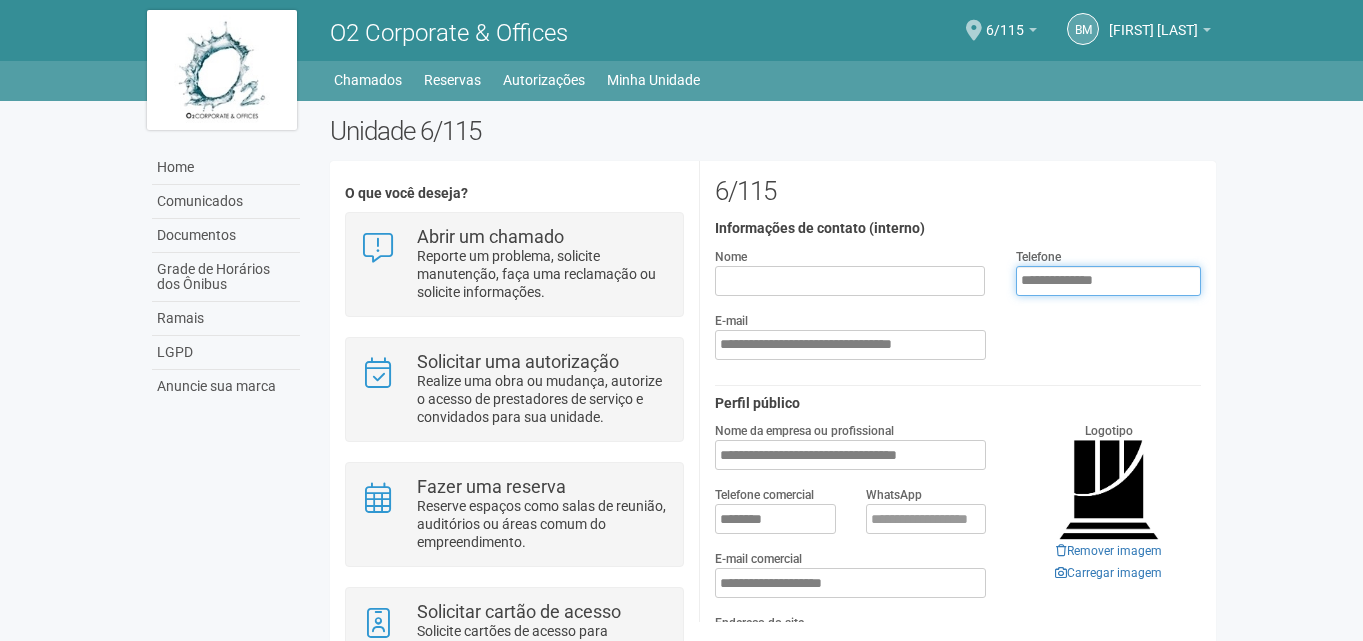 drag, startPoint x: 1133, startPoint y: 286, endPoint x: 908, endPoint y: 274, distance: 225.31978 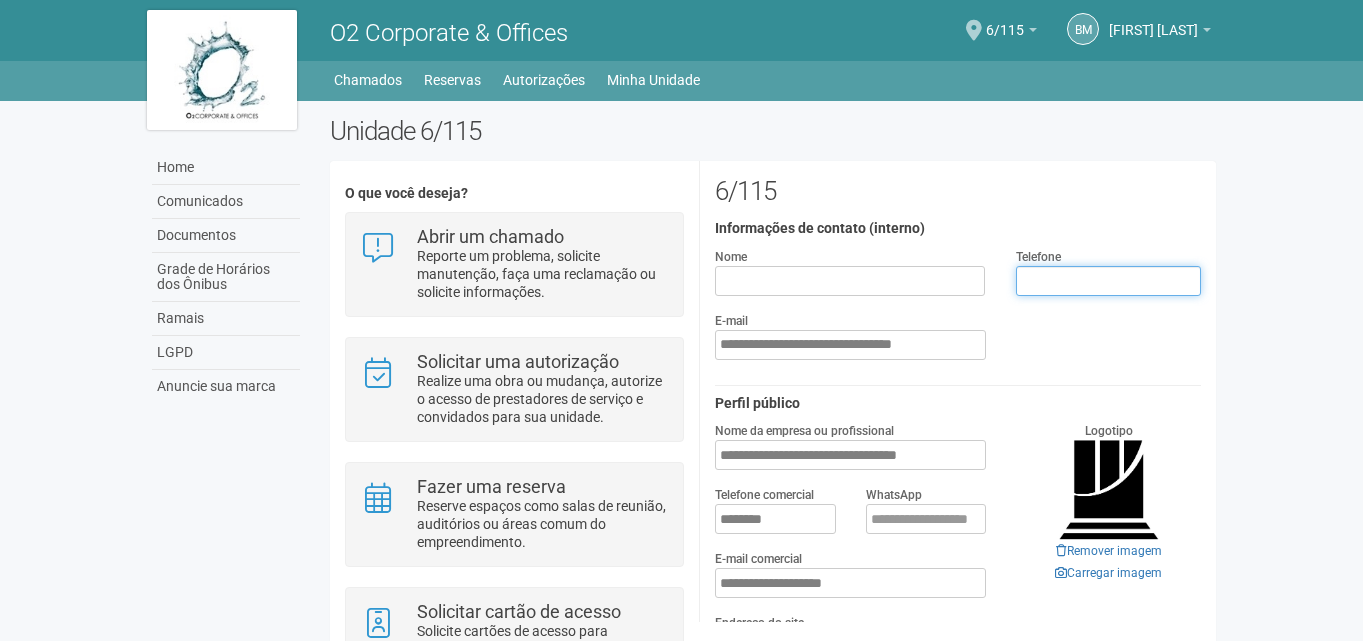 type 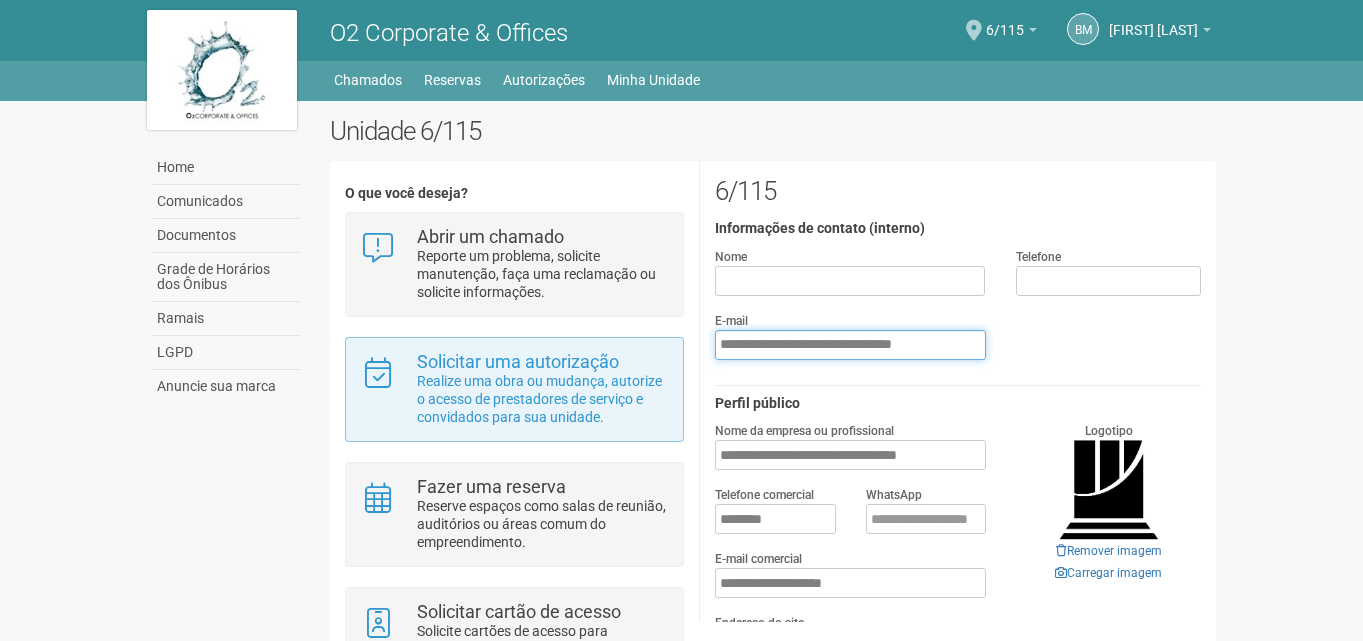 drag, startPoint x: 942, startPoint y: 348, endPoint x: 668, endPoint y: 347, distance: 274.00183 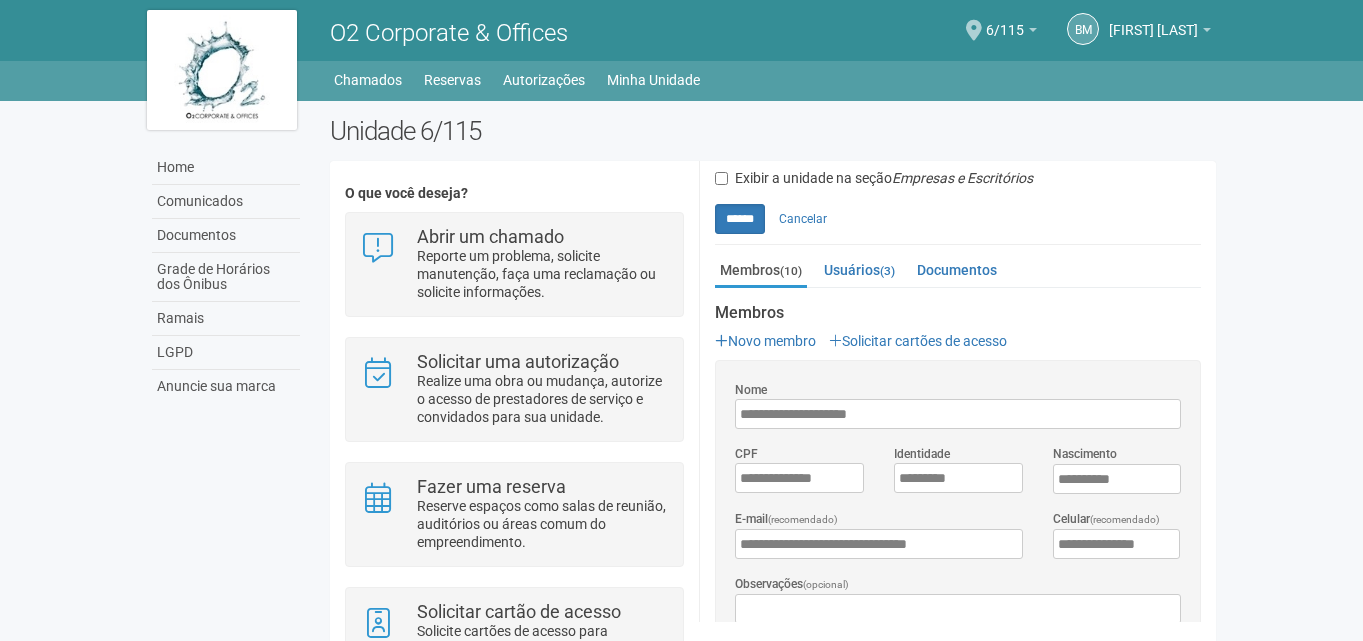 scroll, scrollTop: 800, scrollLeft: 0, axis: vertical 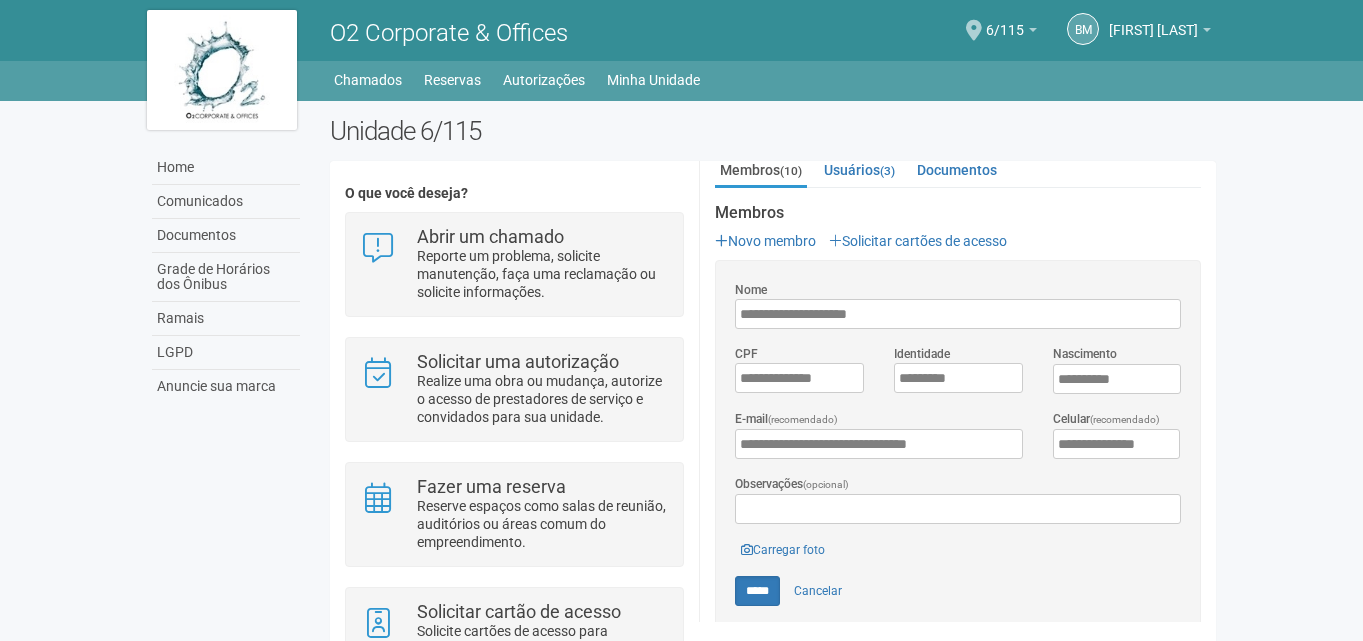 type 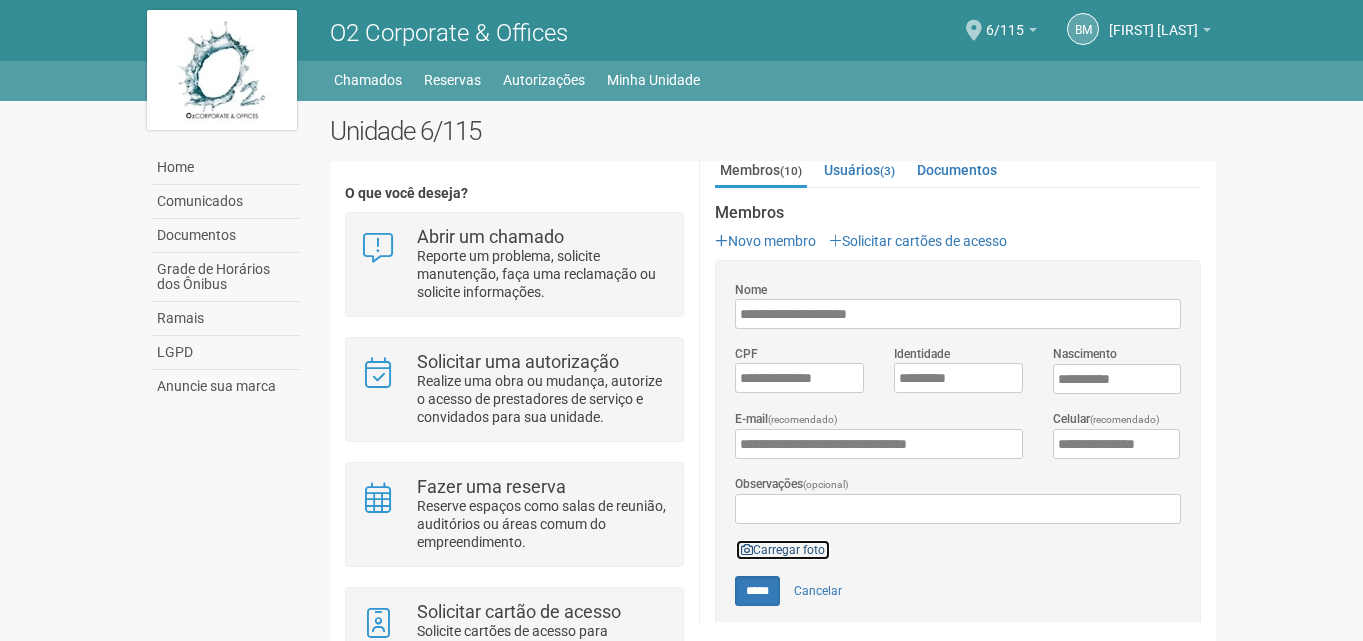 click on "Carregar foto" at bounding box center (783, 550) 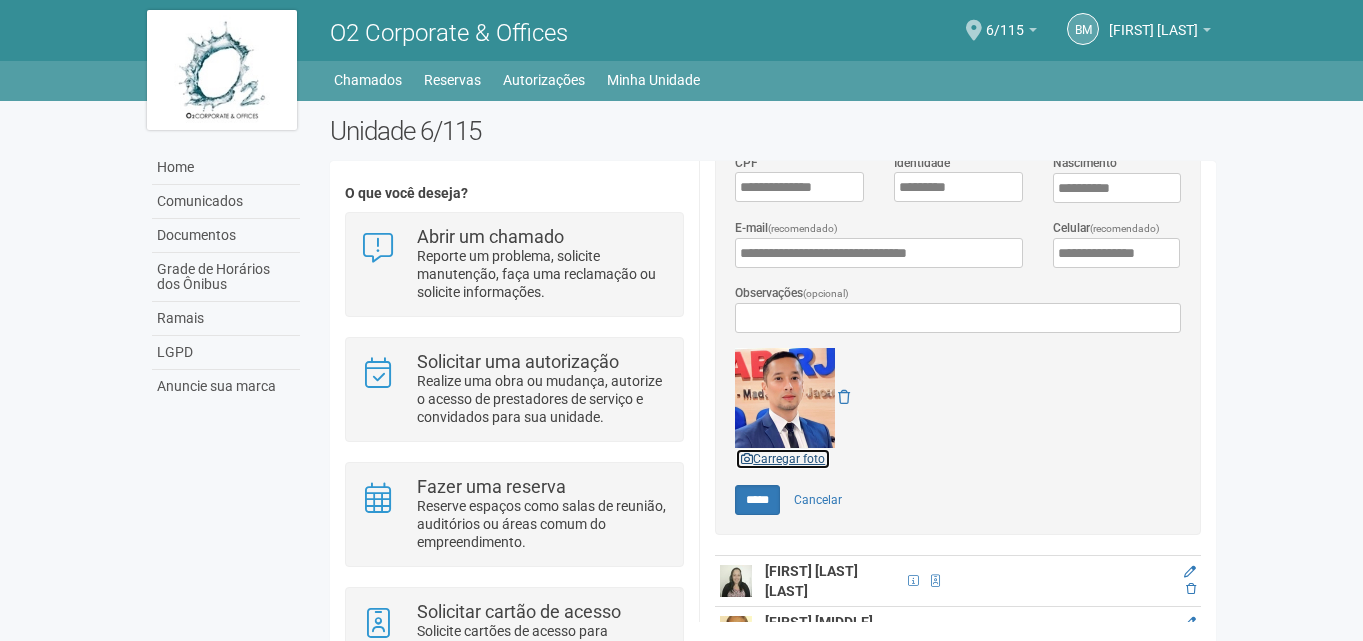 scroll, scrollTop: 1000, scrollLeft: 0, axis: vertical 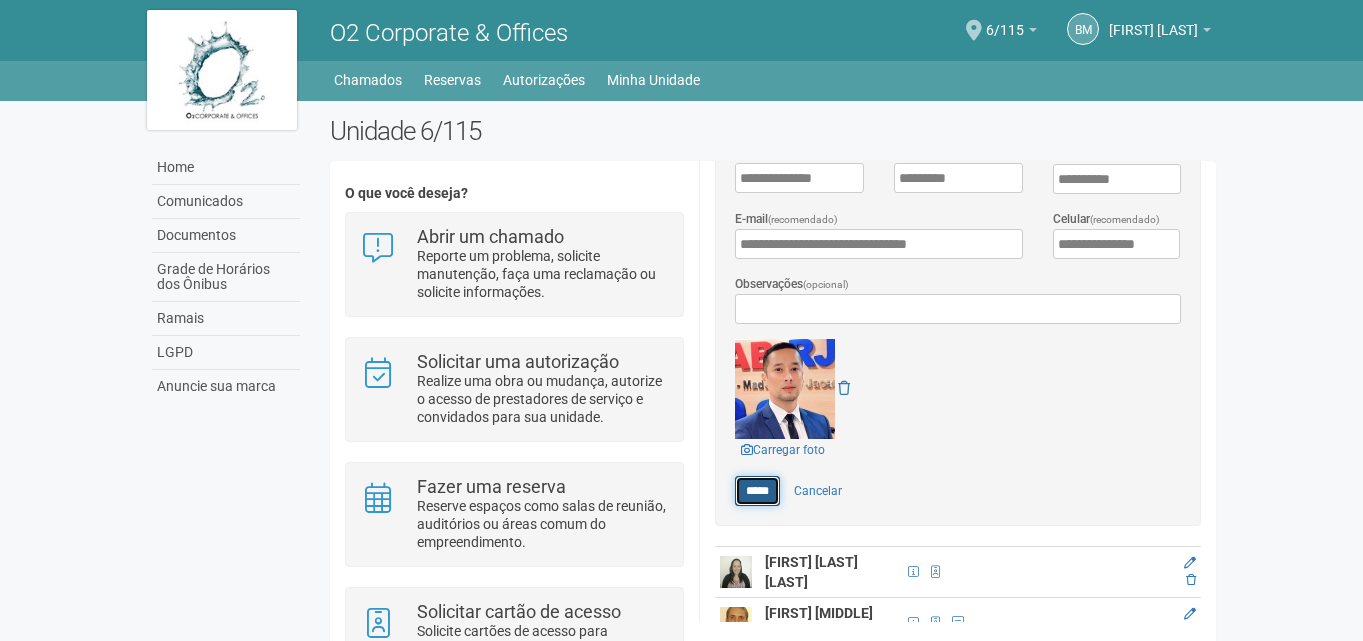 click on "*****" at bounding box center [757, 491] 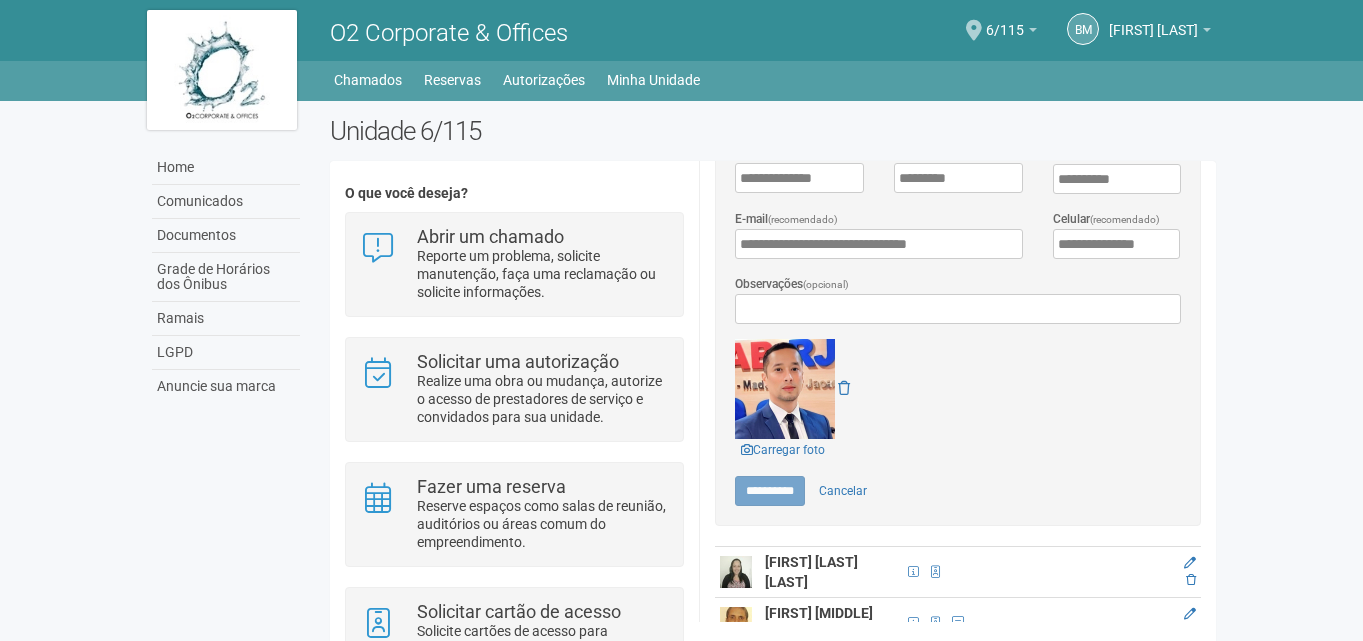 type on "*****" 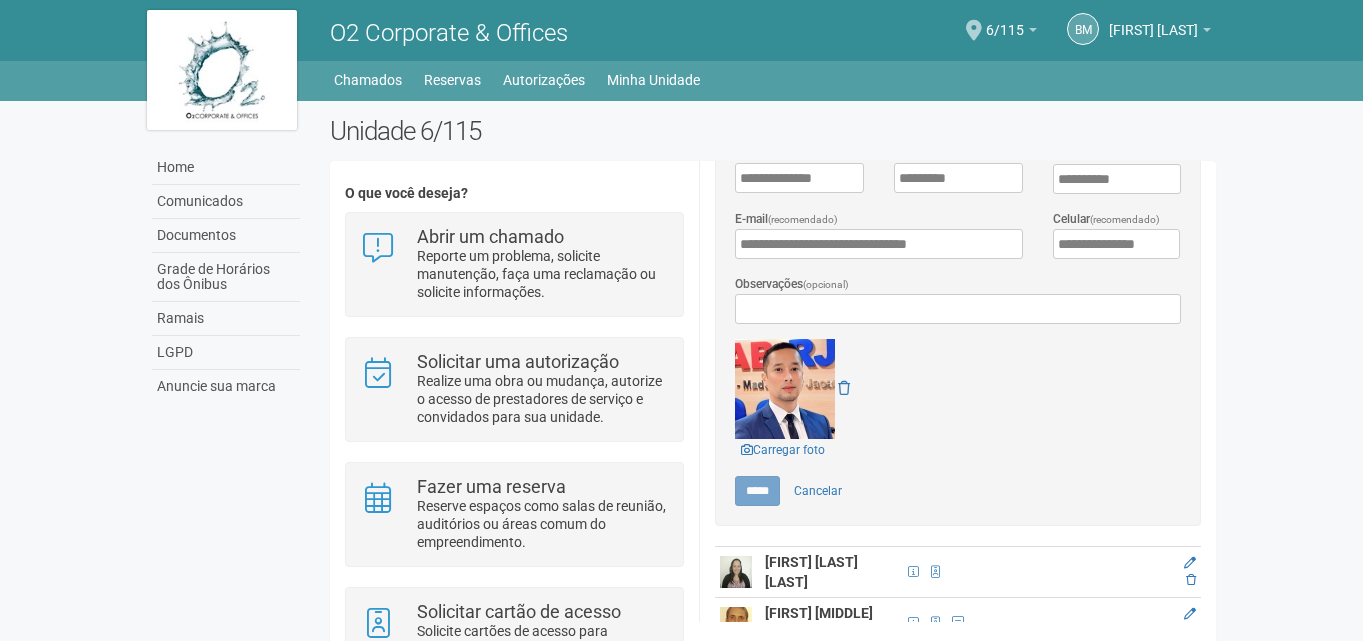 scroll, scrollTop: 0, scrollLeft: 0, axis: both 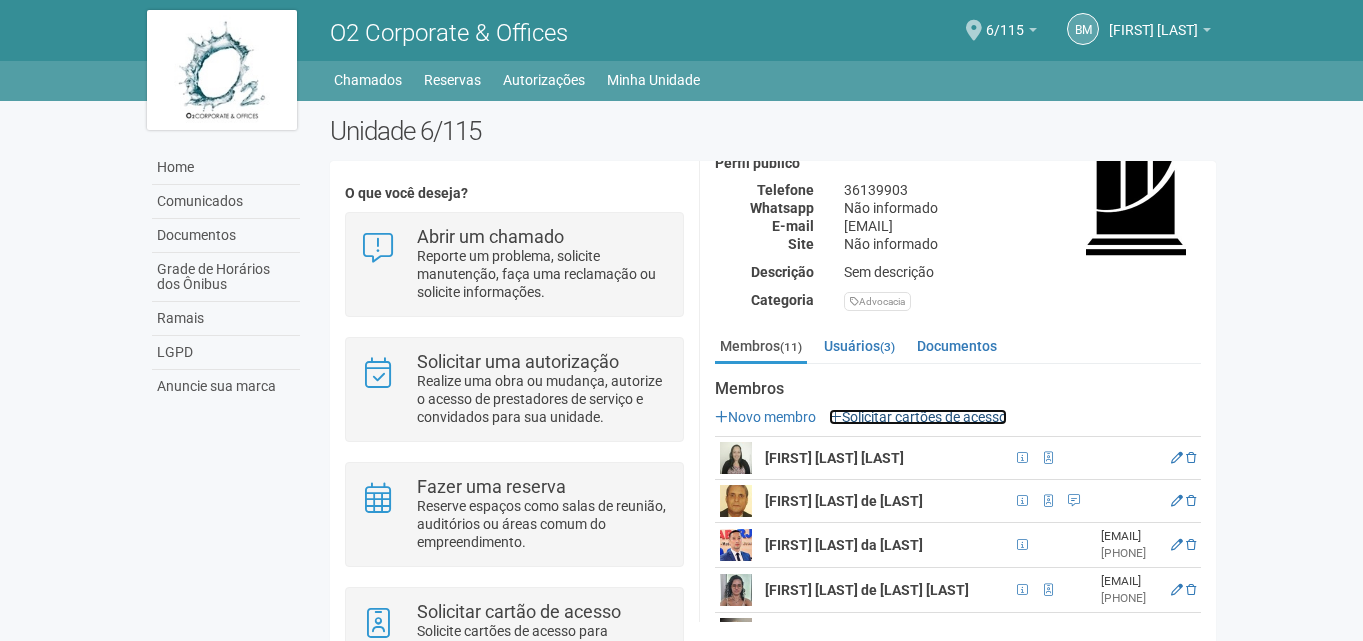 click on "Solicitar cartões de acesso" at bounding box center (918, 417) 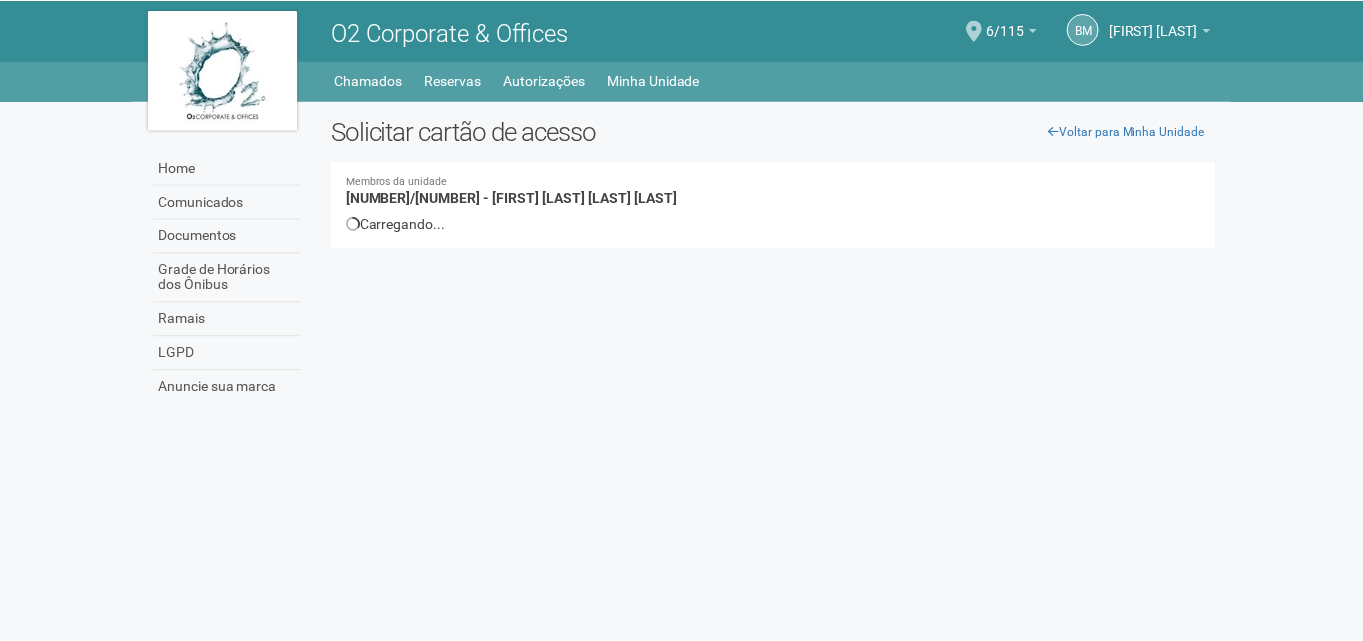 scroll, scrollTop: 0, scrollLeft: 0, axis: both 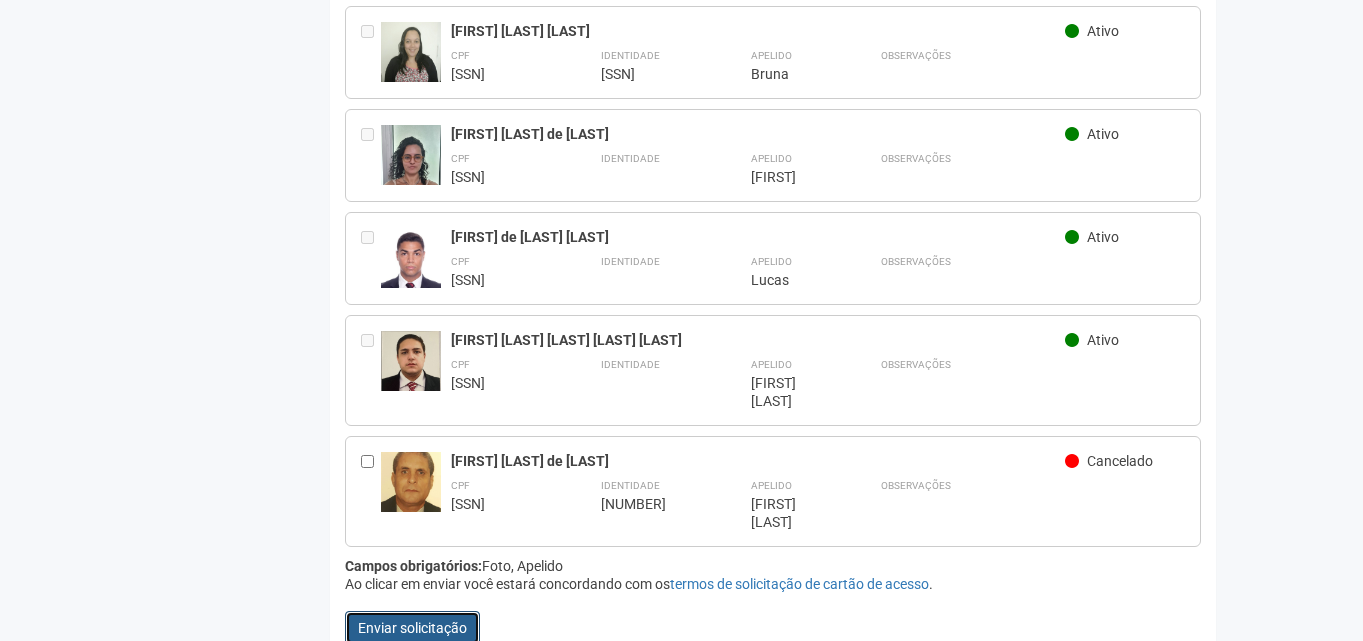 click on "Enviar solicitação" at bounding box center [412, 628] 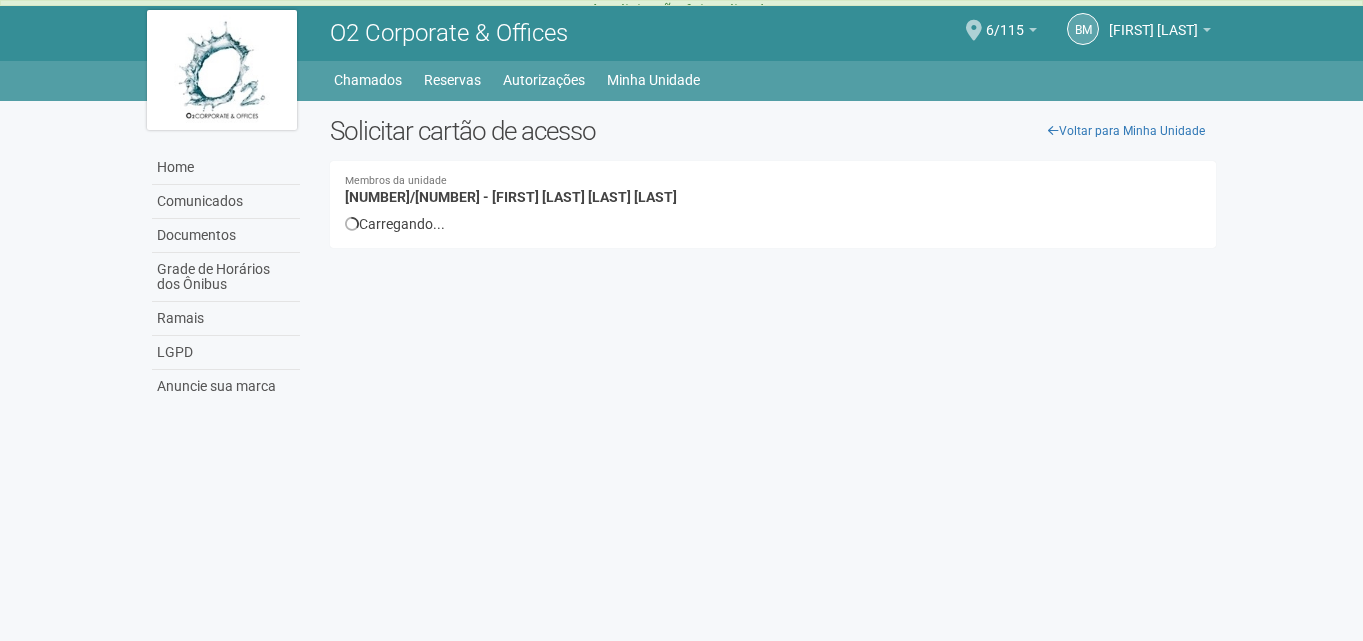 scroll, scrollTop: 0, scrollLeft: 0, axis: both 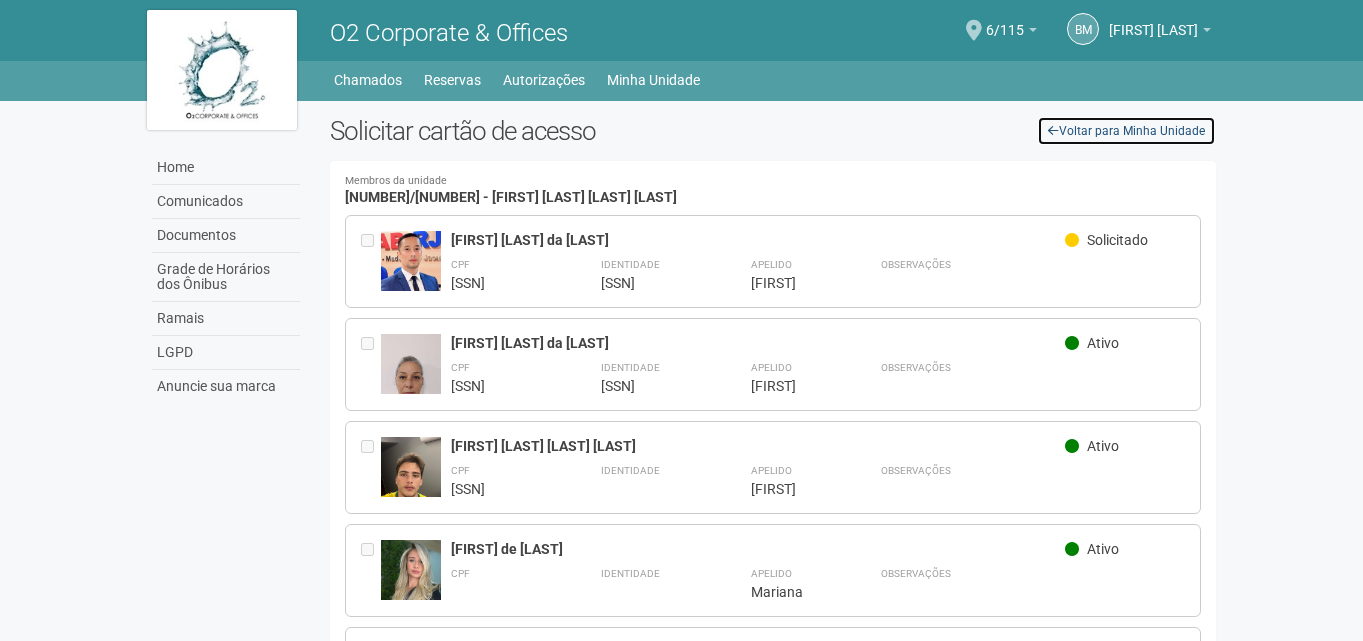 click on "Voltar para Minha Unidade" at bounding box center (1126, 131) 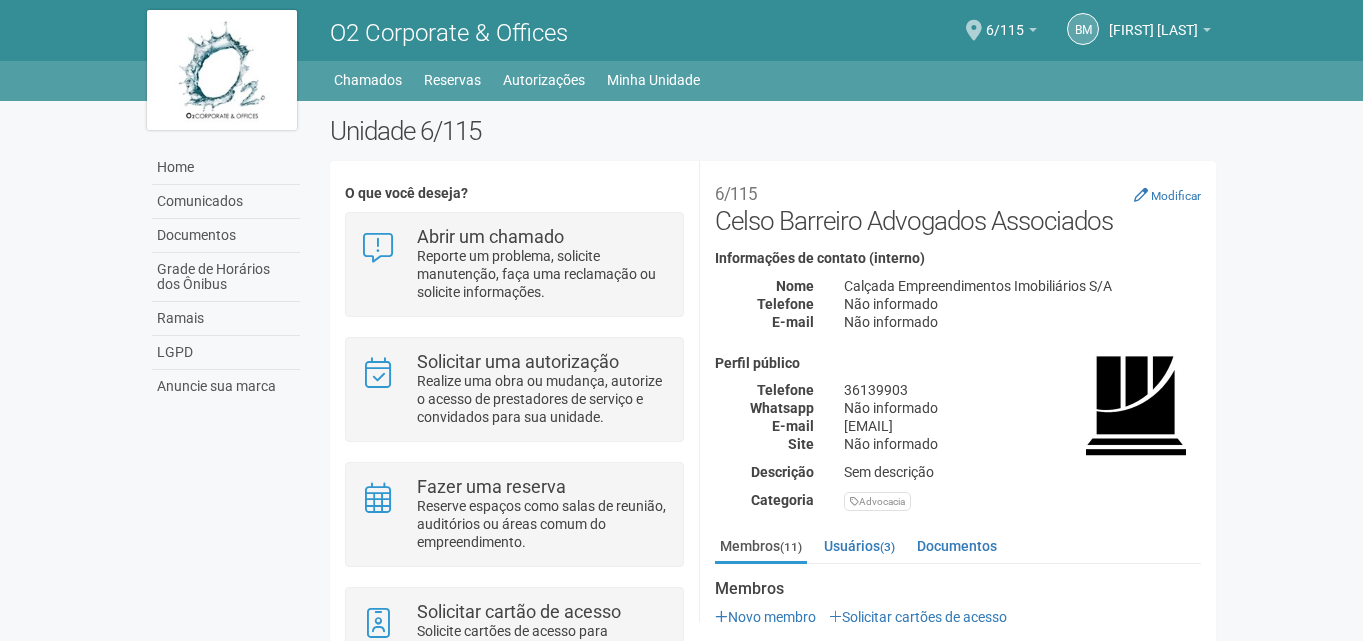 scroll, scrollTop: 0, scrollLeft: 0, axis: both 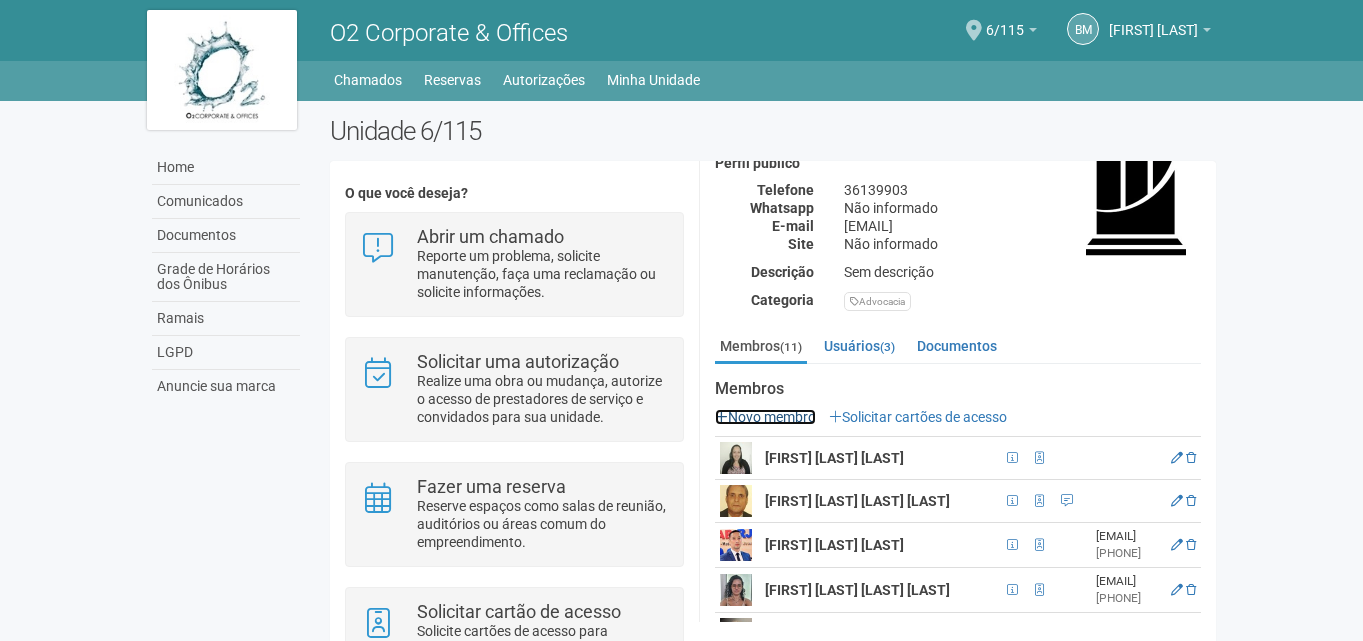 click on "Novo membro" at bounding box center [765, 417] 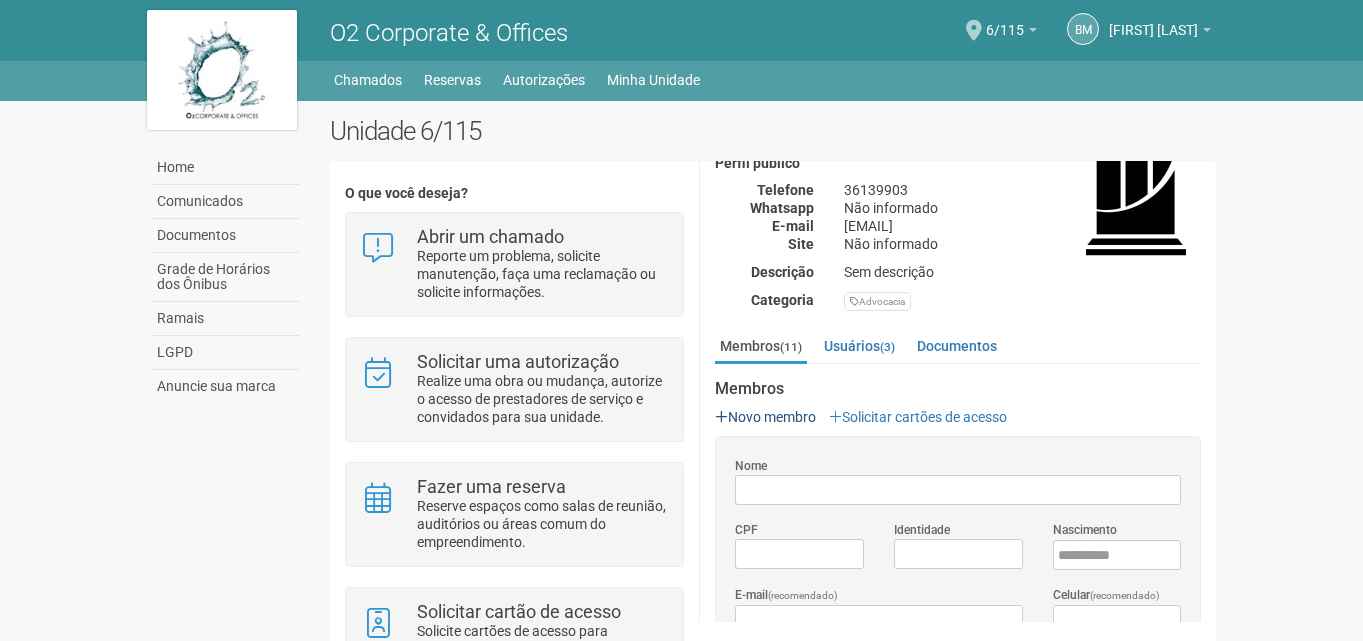 scroll, scrollTop: 0, scrollLeft: 0, axis: both 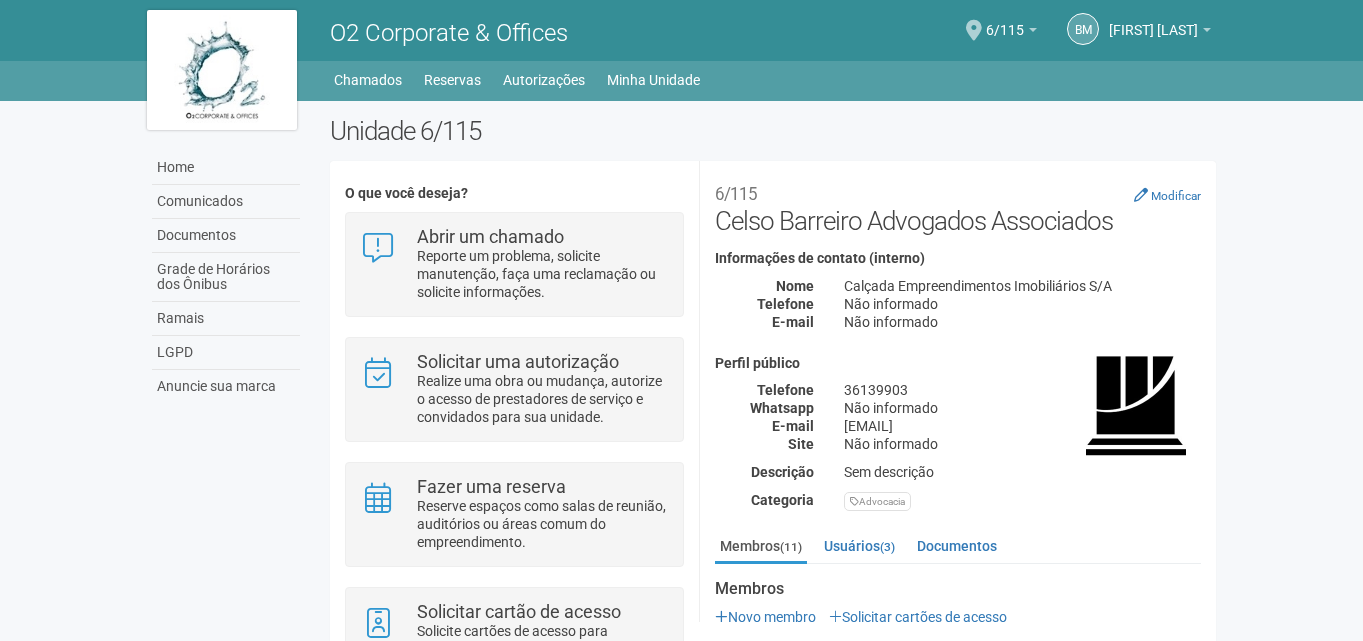 click on "O2 Corporate & Offices
BM
[NAME]
[NAME]
[EMAIL]
Meu perfil
Alterar senha
Sair
6/115
Você está na unidade
6/115
Ir para a unidade
Home
Home
Comunicados
Documentos
Grade de Horários dos Ônibus
Ramais
LGPD
Anuncie sua marca
Chamados
Reservas" at bounding box center [681, 50] 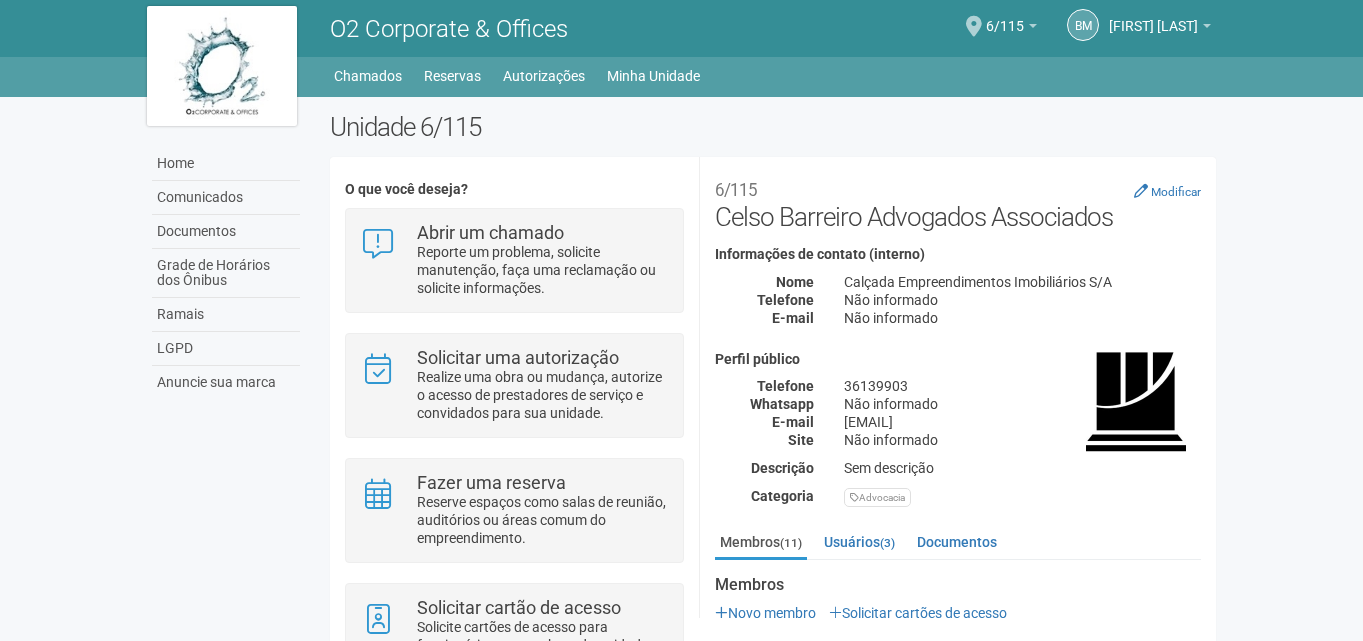scroll, scrollTop: 0, scrollLeft: 0, axis: both 